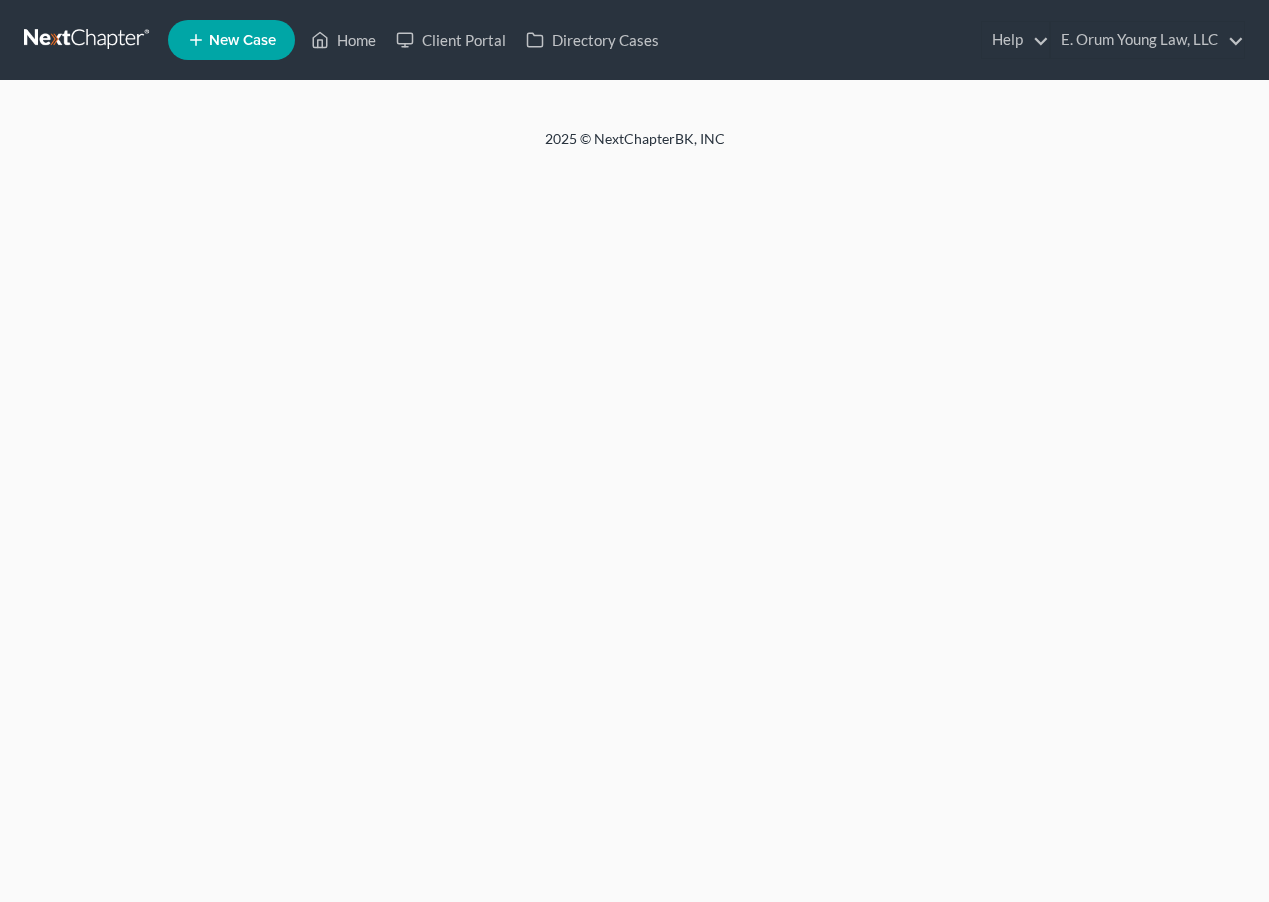scroll, scrollTop: 0, scrollLeft: 0, axis: both 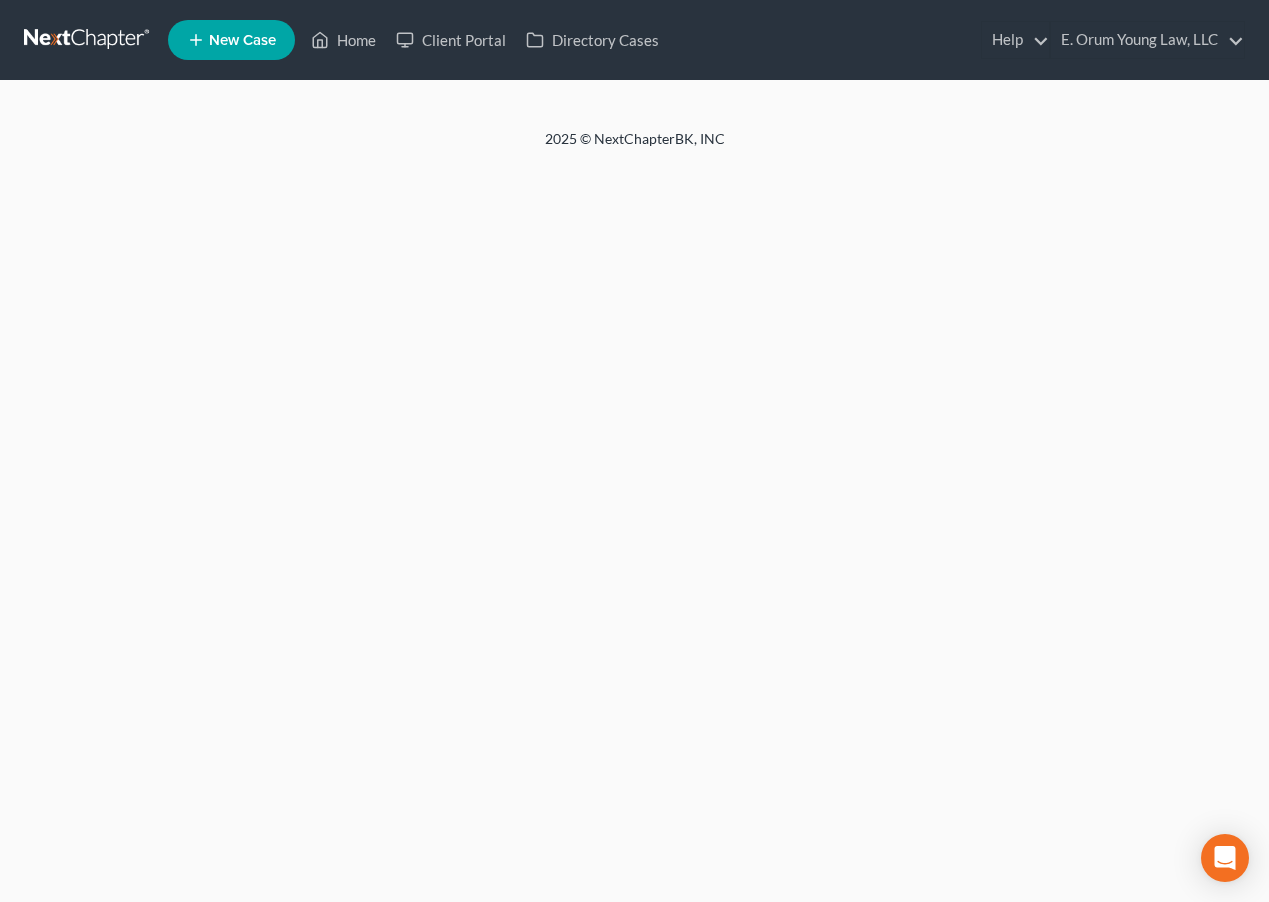 click on "Home New Case Client Portal Directory Cases E. Orum Young Law, LLC jrmoore@eorumyoung.com My Account Settings Plan + Billing Account Add-Ons Upgrade to Whoa Help Center Webinars Training Videos What's new Log out New Case Home Client Portal Directory Cases Help Help Center Webinars Training Videos What's new E. Orum Young Law, LLC E. Orum Young Law, LLC jrmoore@eorumyoung.com My Account Settings Plan + Billing Account Add-Ons Upgrade to Whoa Log out" at bounding box center (634, 40) 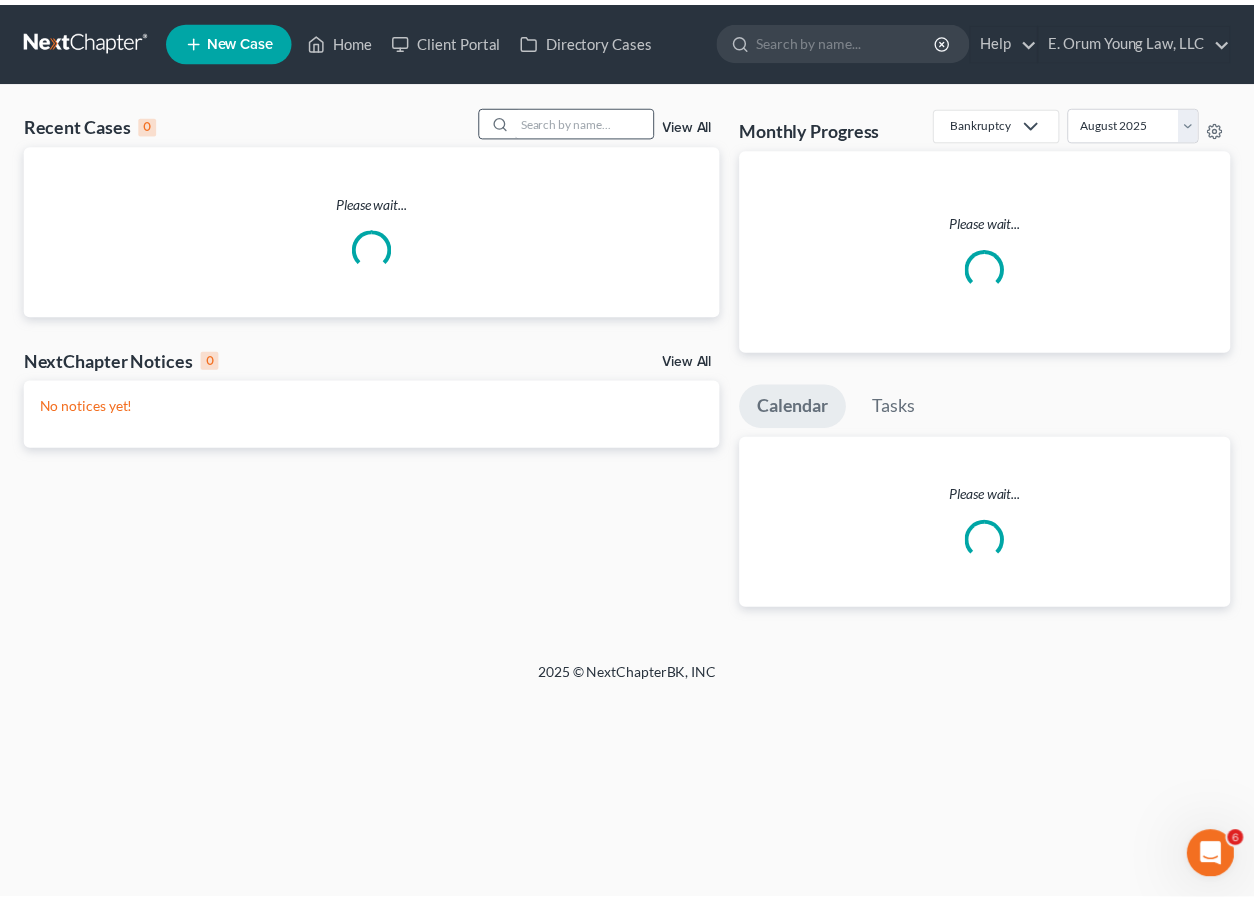 scroll, scrollTop: 0, scrollLeft: 0, axis: both 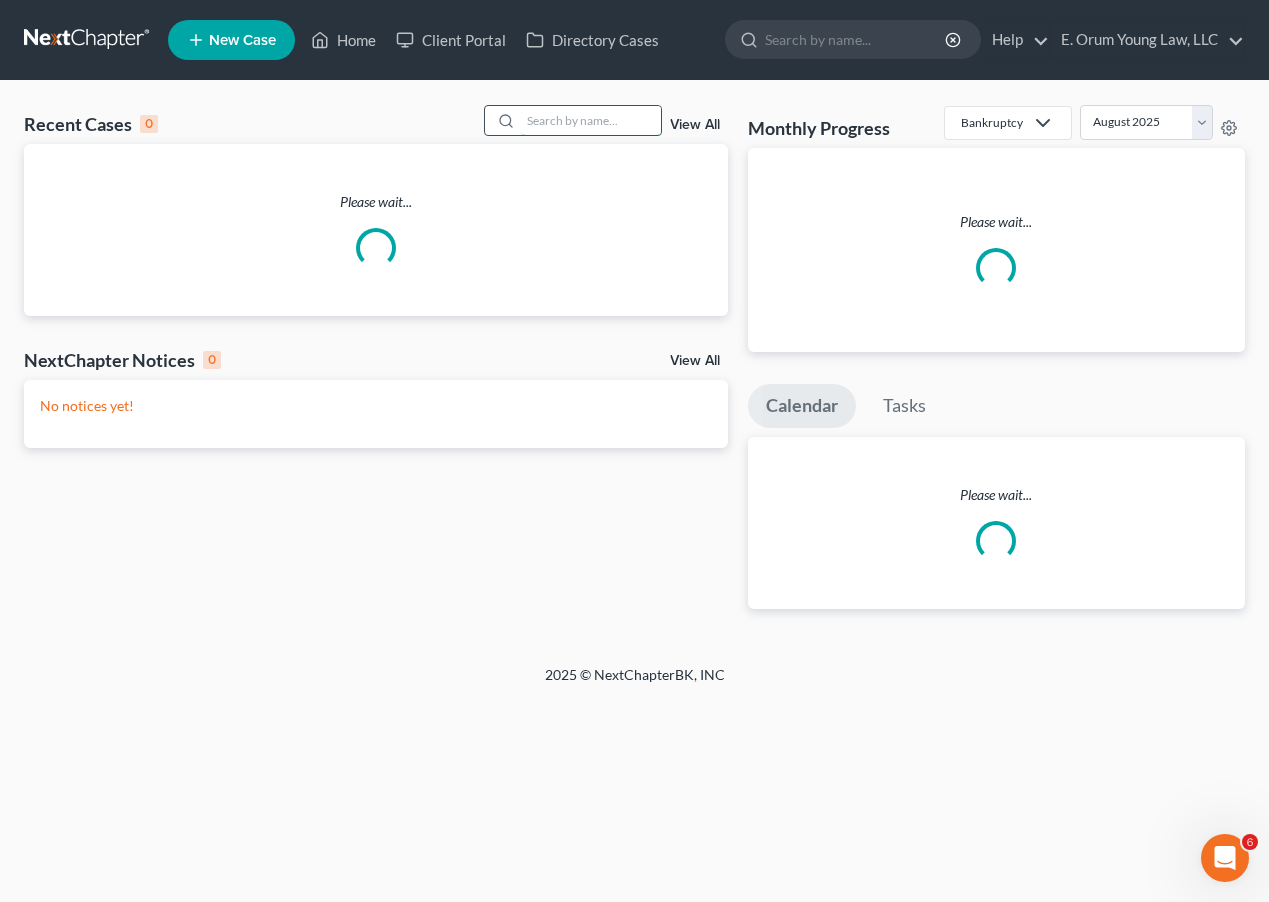 click at bounding box center [591, 120] 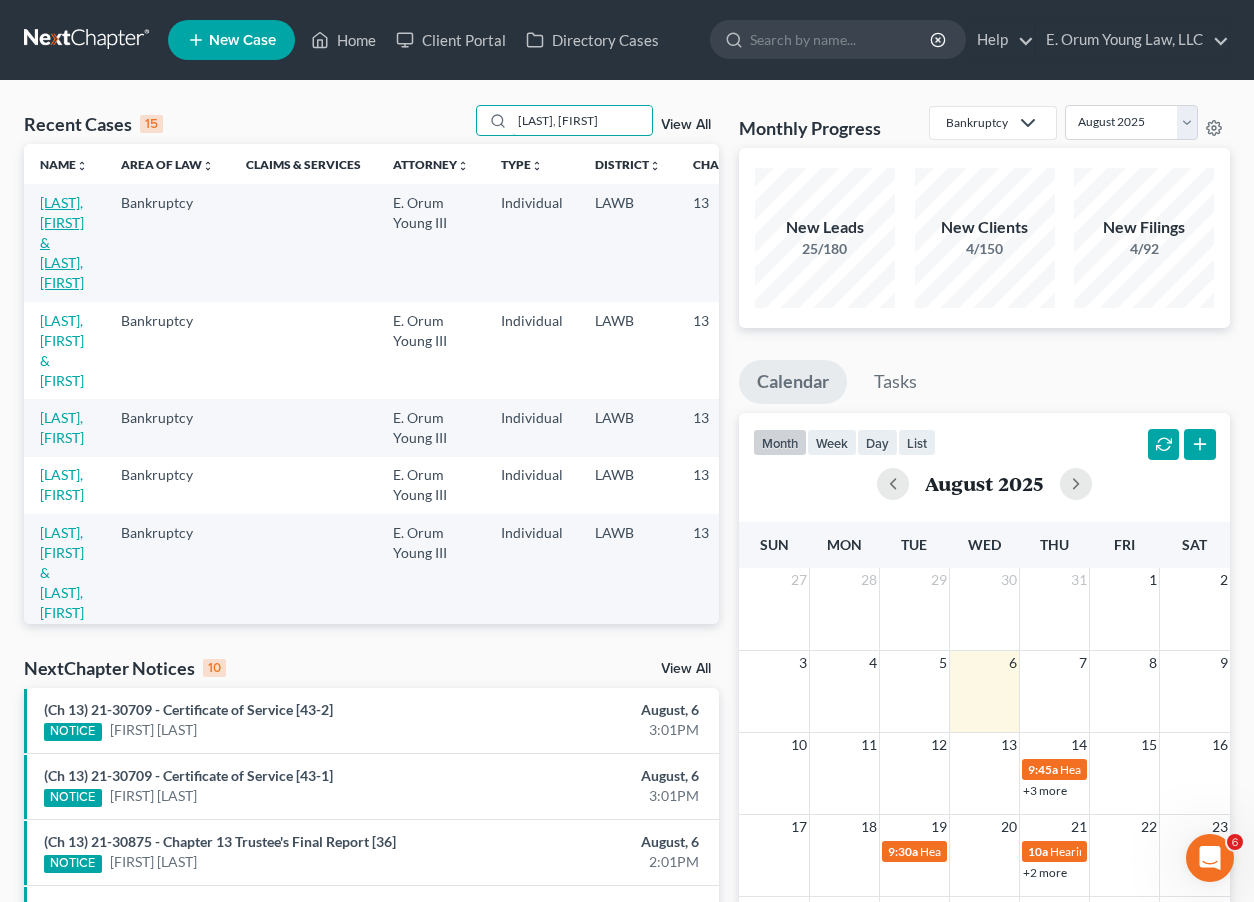type on "[LAST], [FIRST]" 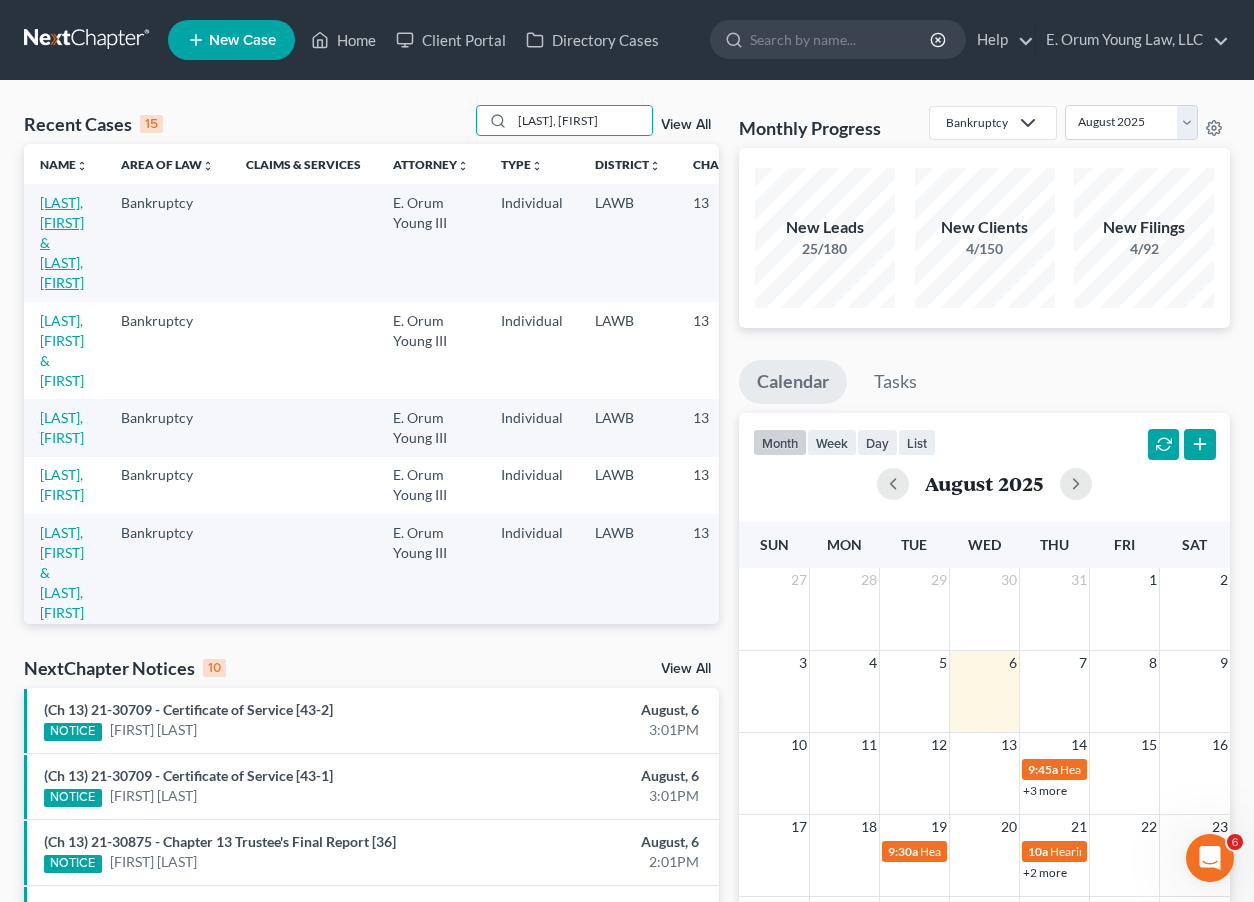 click on "[LAST], [FIRST] & [LAST], [FIRST]" at bounding box center (62, 242) 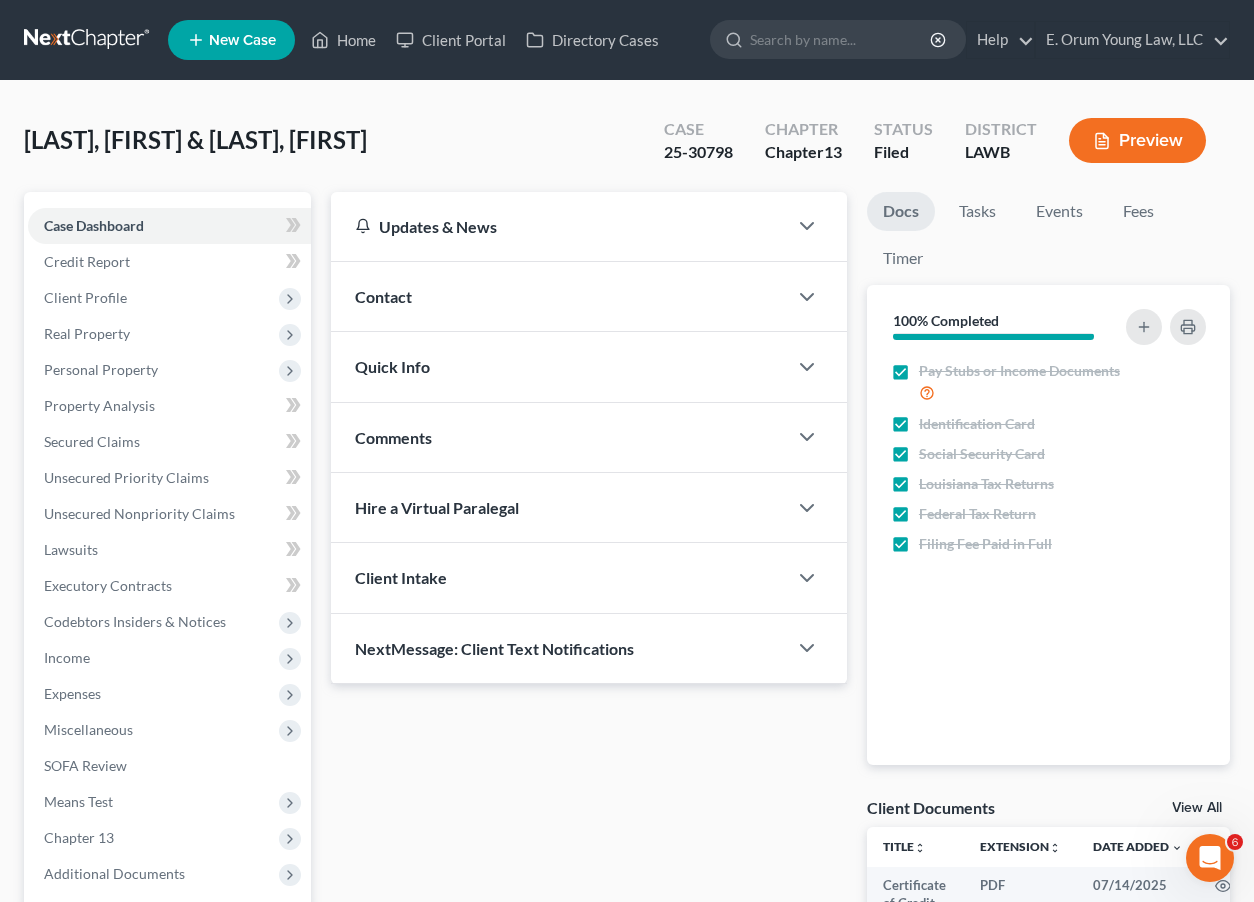 click at bounding box center (88, 40) 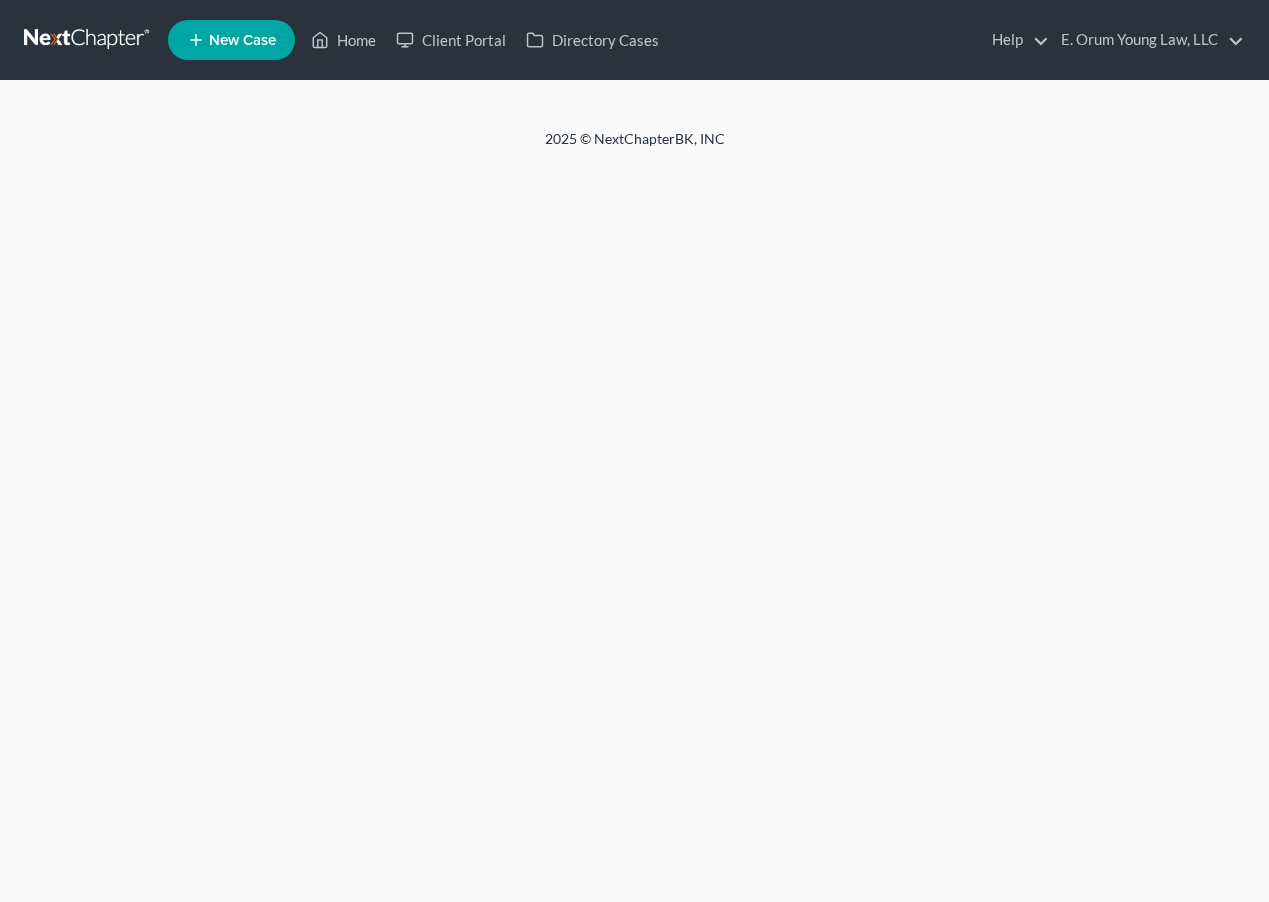 scroll, scrollTop: 0, scrollLeft: 0, axis: both 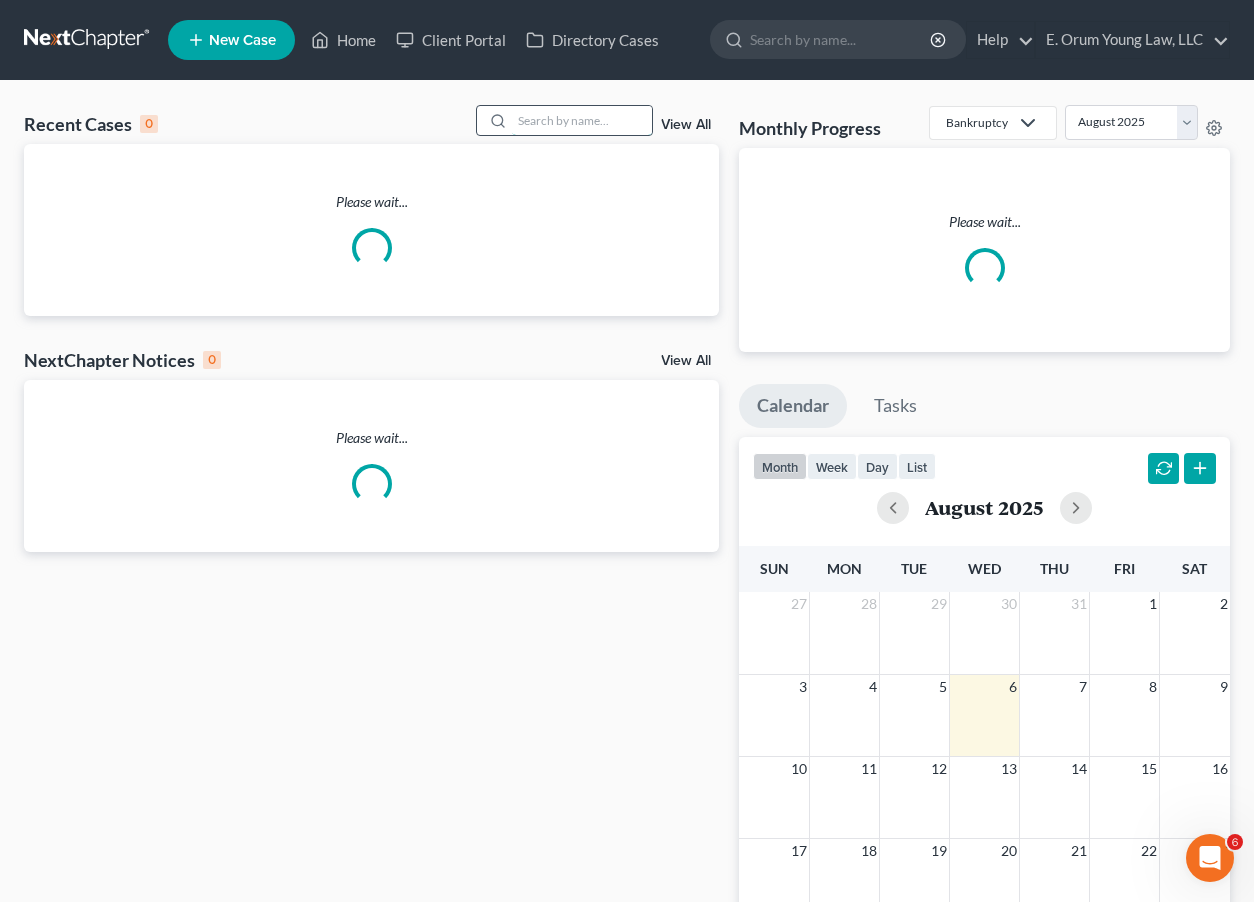 click at bounding box center (582, 120) 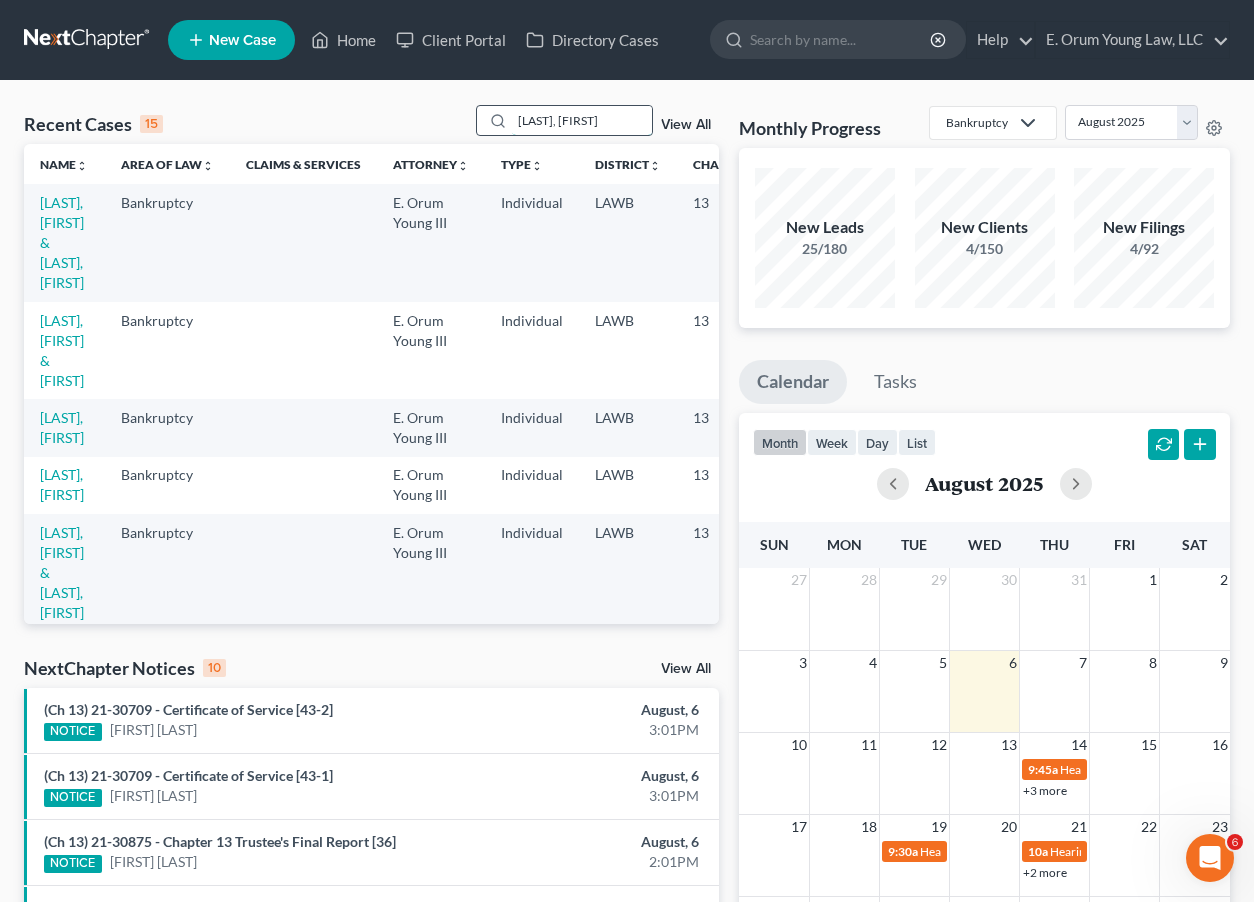 click on "[LAST], [FIRST]" at bounding box center [582, 120] 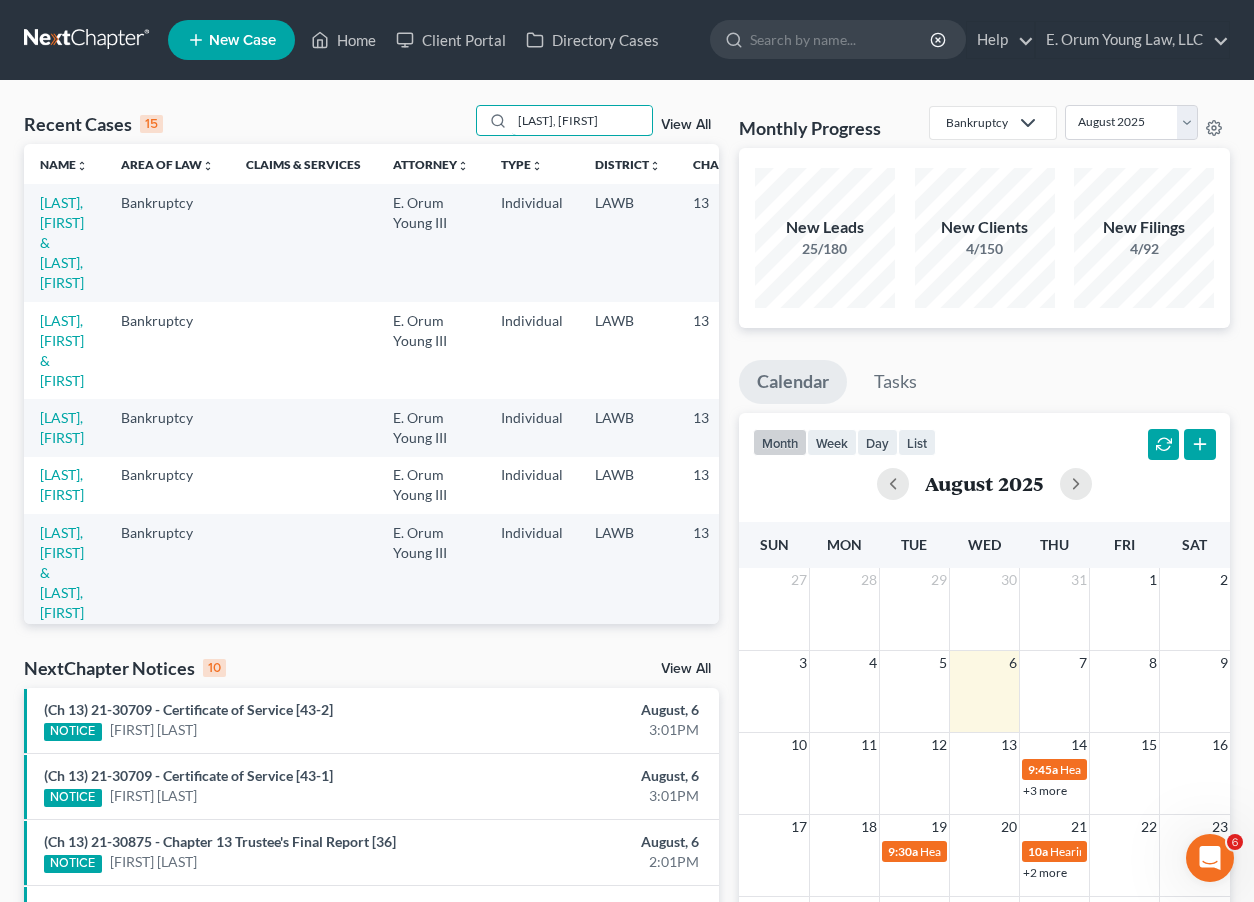 drag, startPoint x: 558, startPoint y: 126, endPoint x: 698, endPoint y: 117, distance: 140.28899 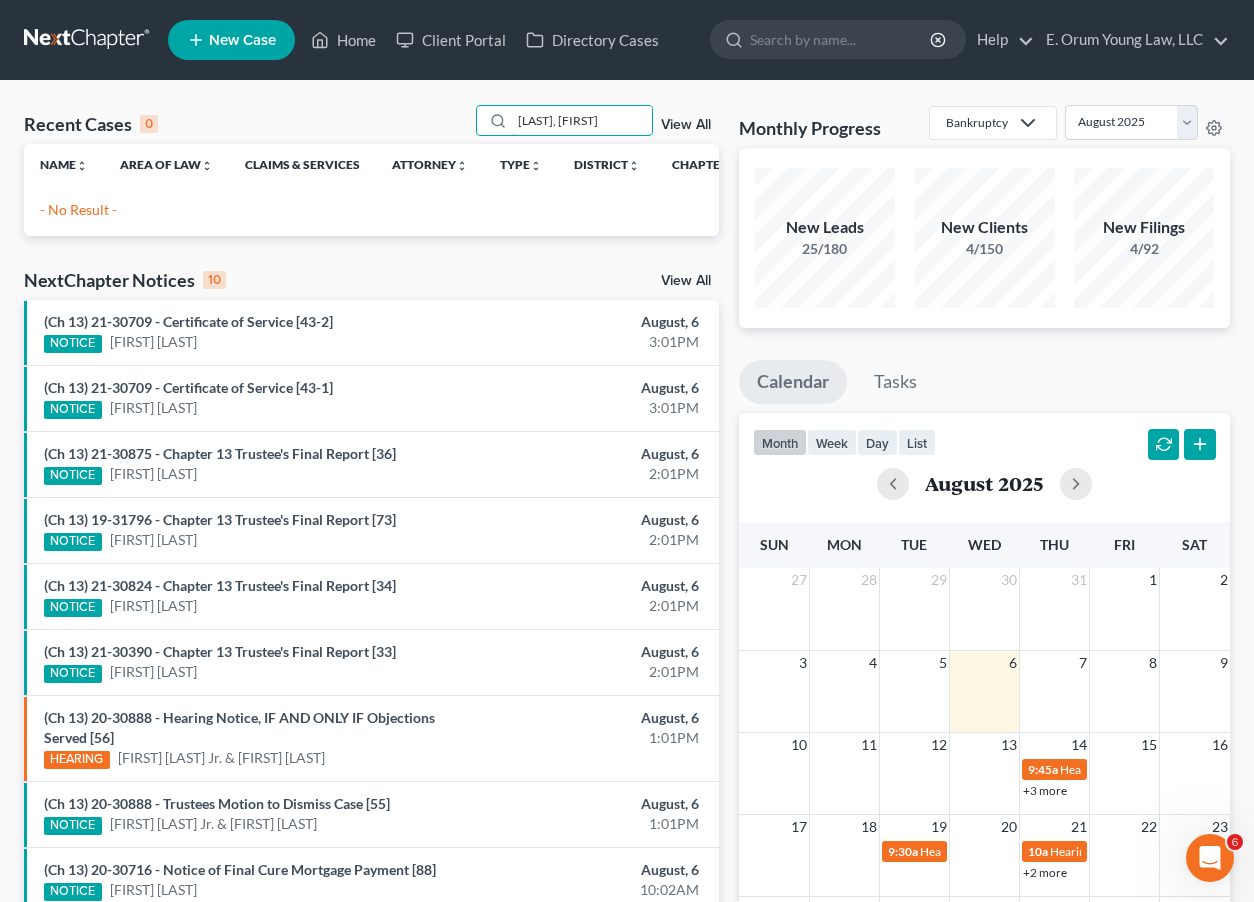 type on "[LAST], [FIRST]" 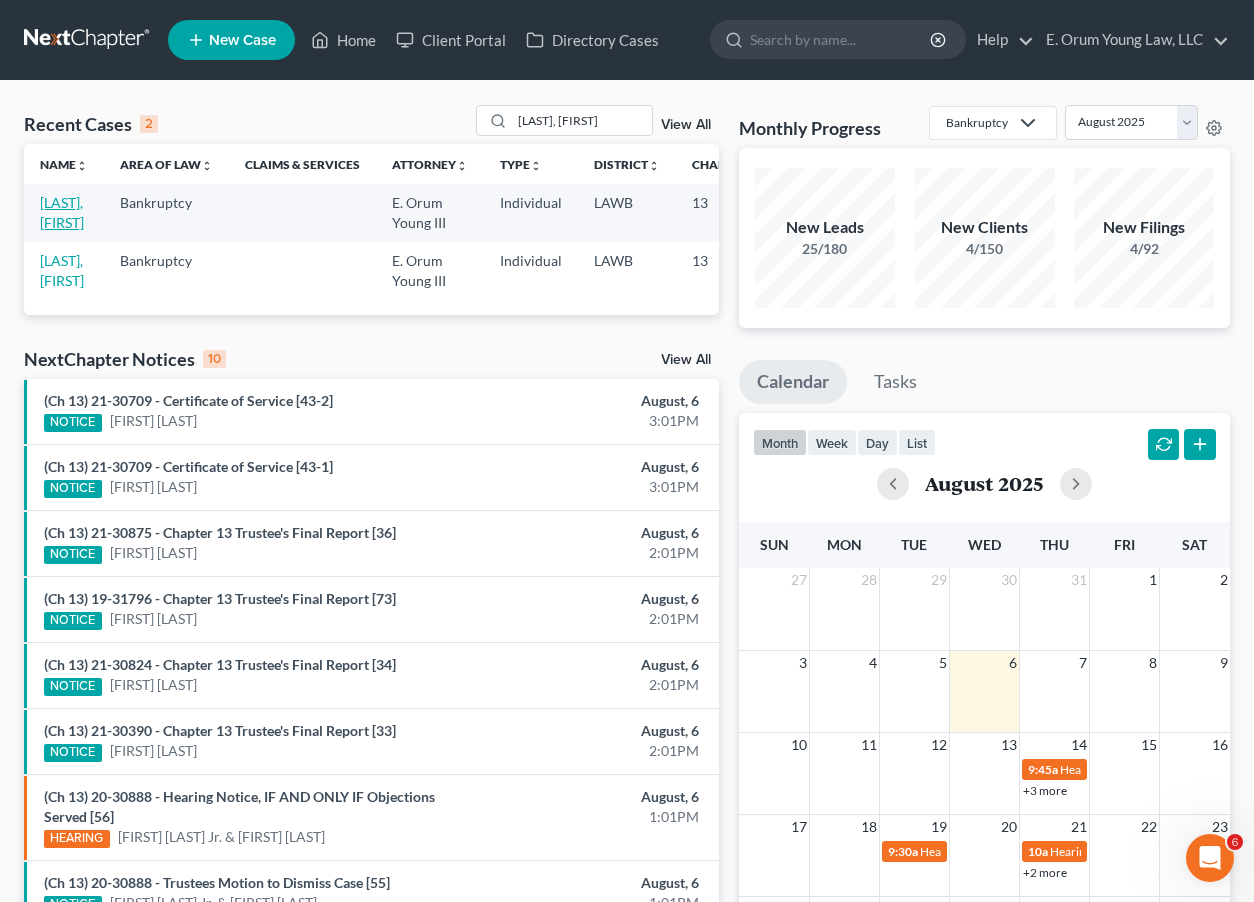 click on "[LAST], [FIRST]" at bounding box center (62, 212) 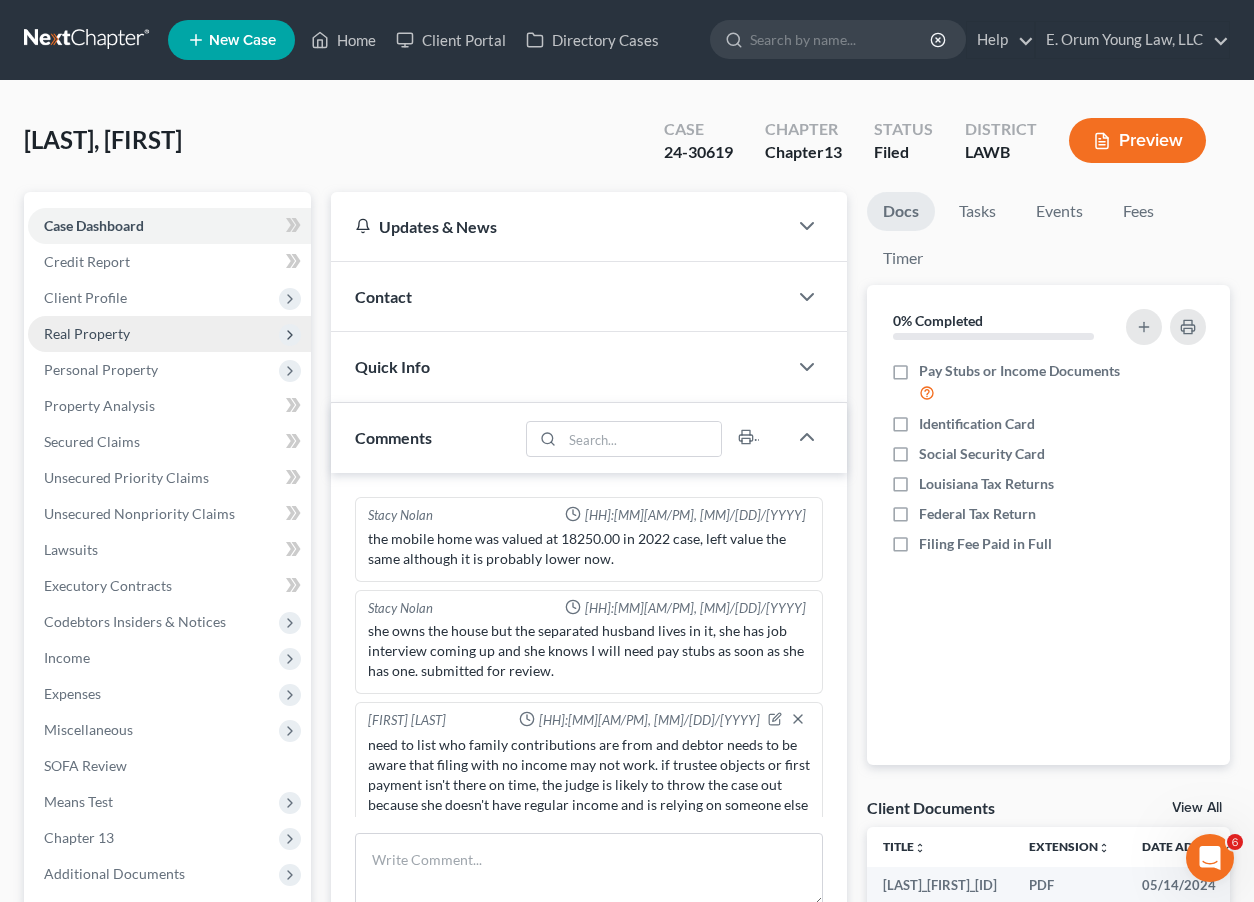 click on "Real Property" at bounding box center [169, 334] 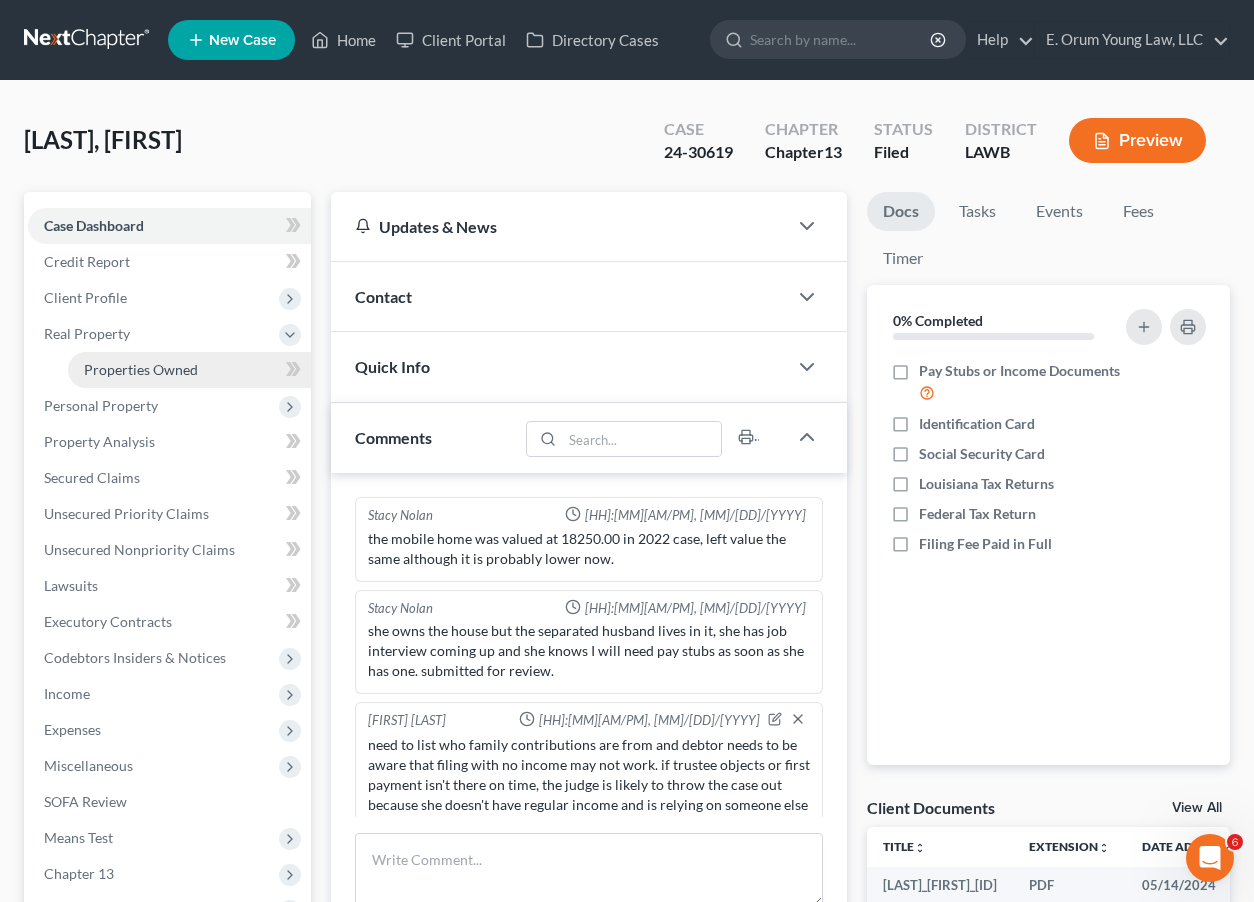 scroll, scrollTop: 244, scrollLeft: 0, axis: vertical 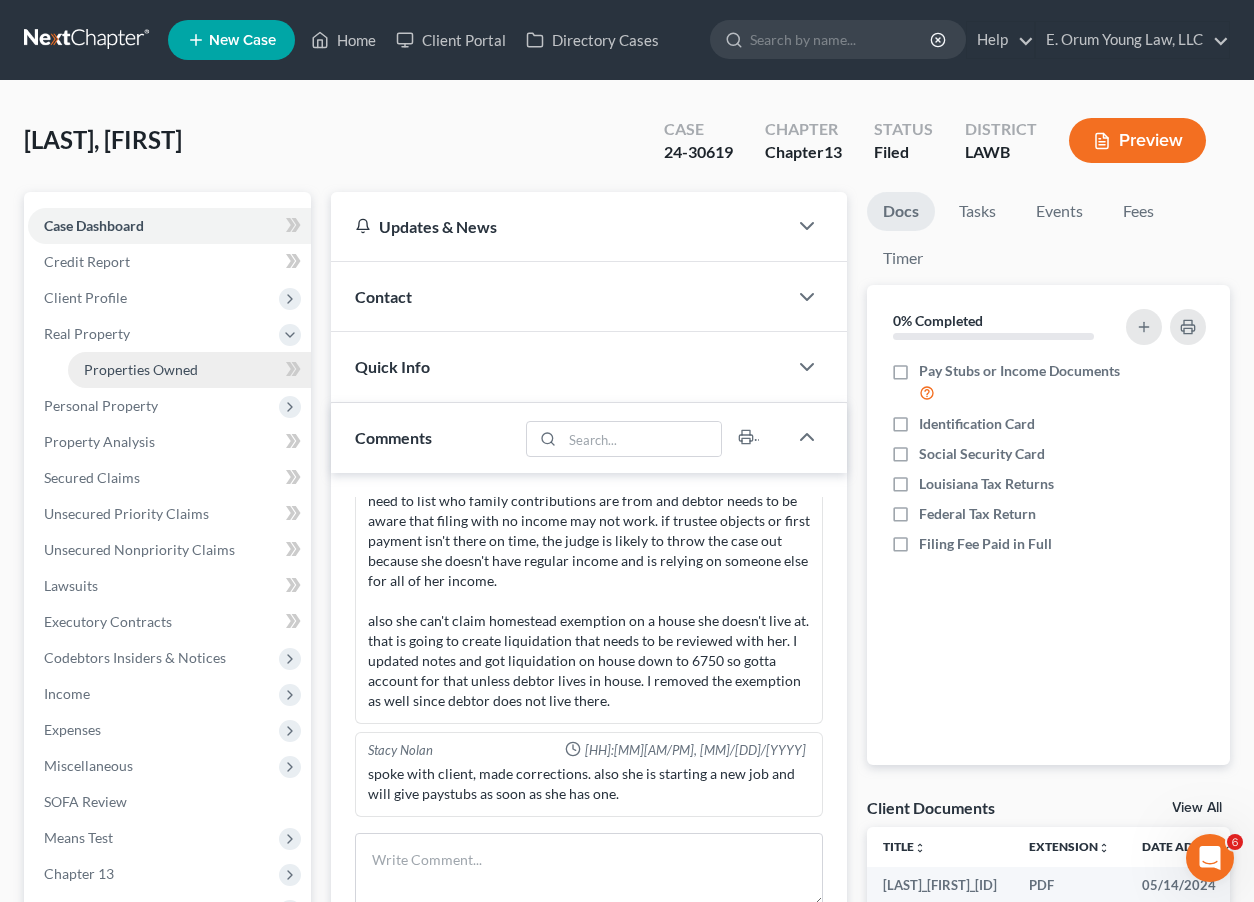click on "Properties Owned" at bounding box center (141, 369) 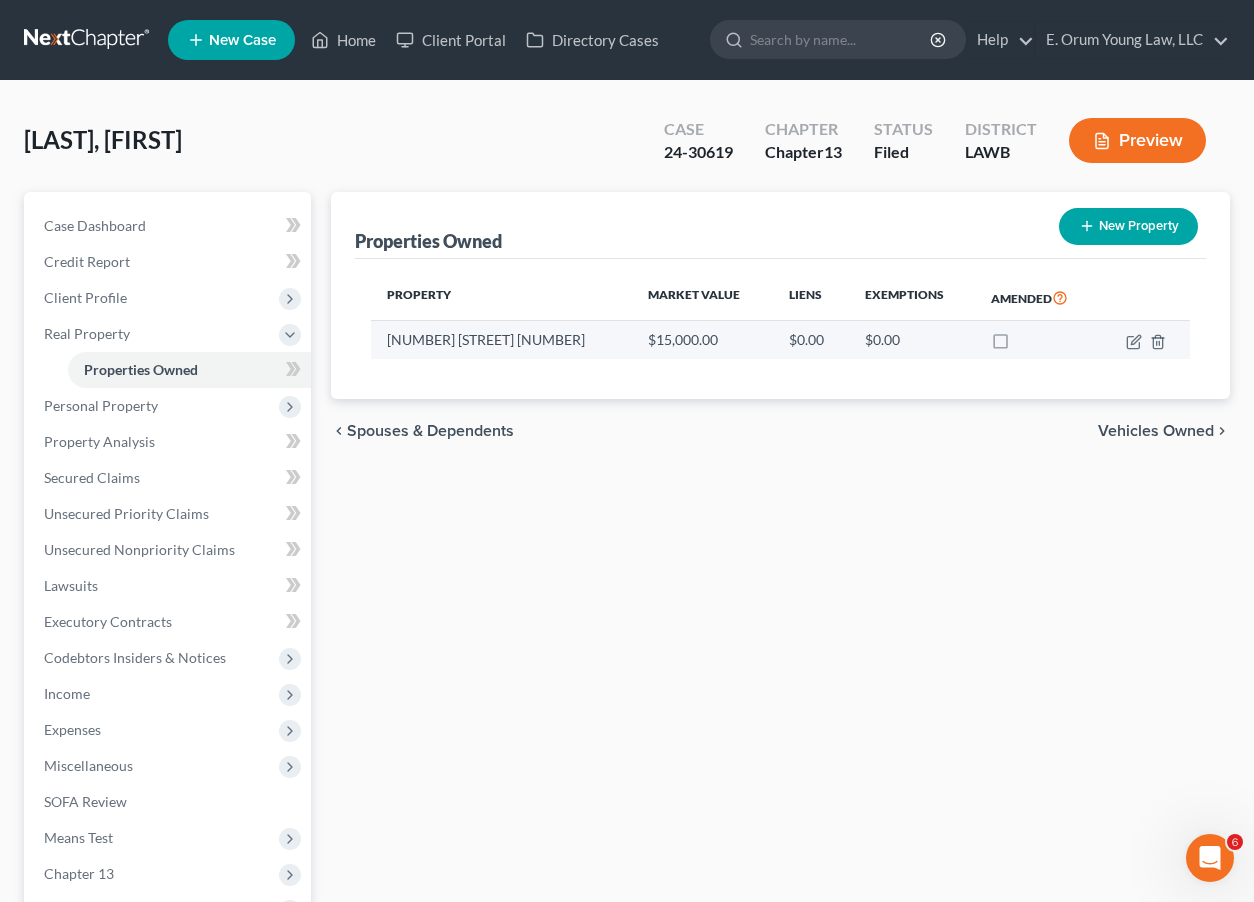 click at bounding box center [1144, 340] 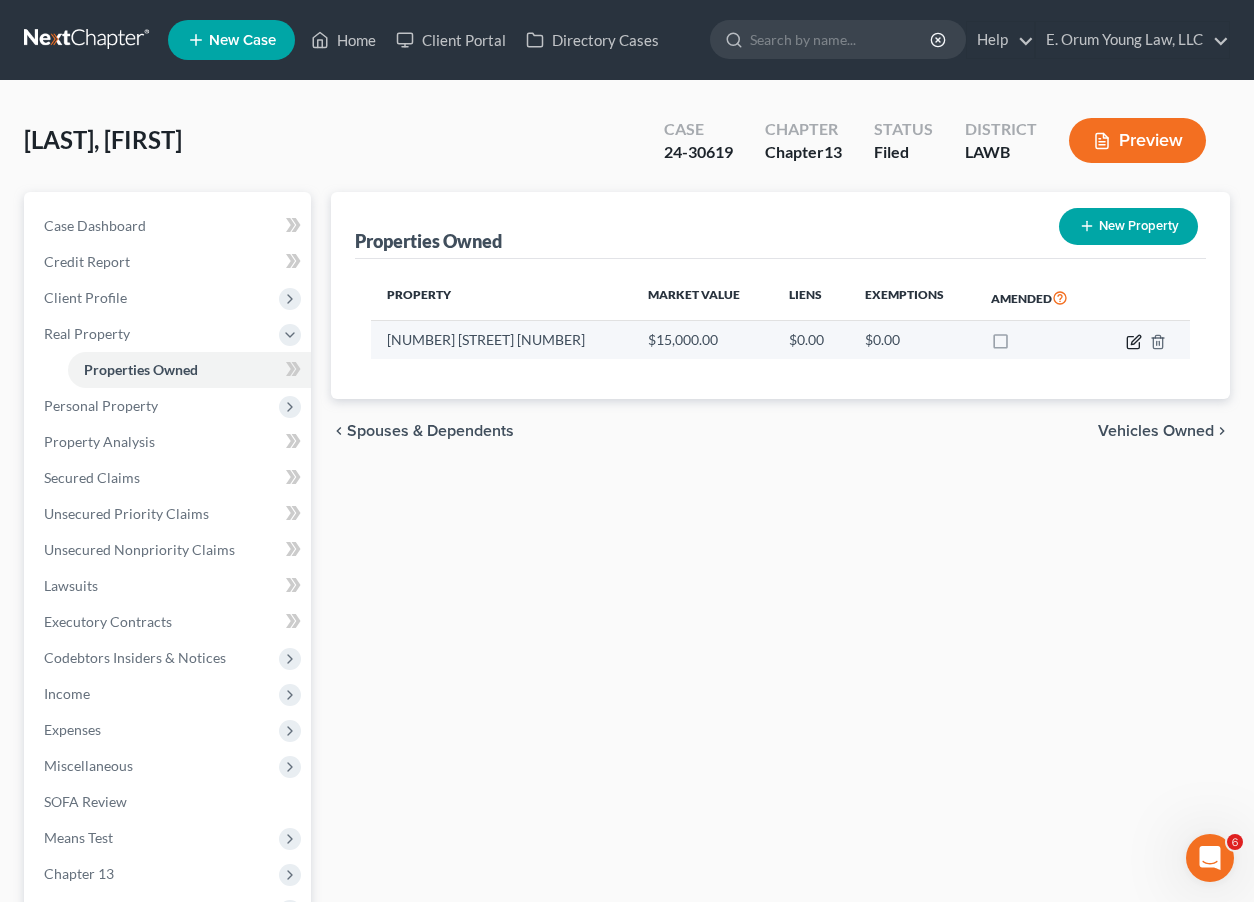 click 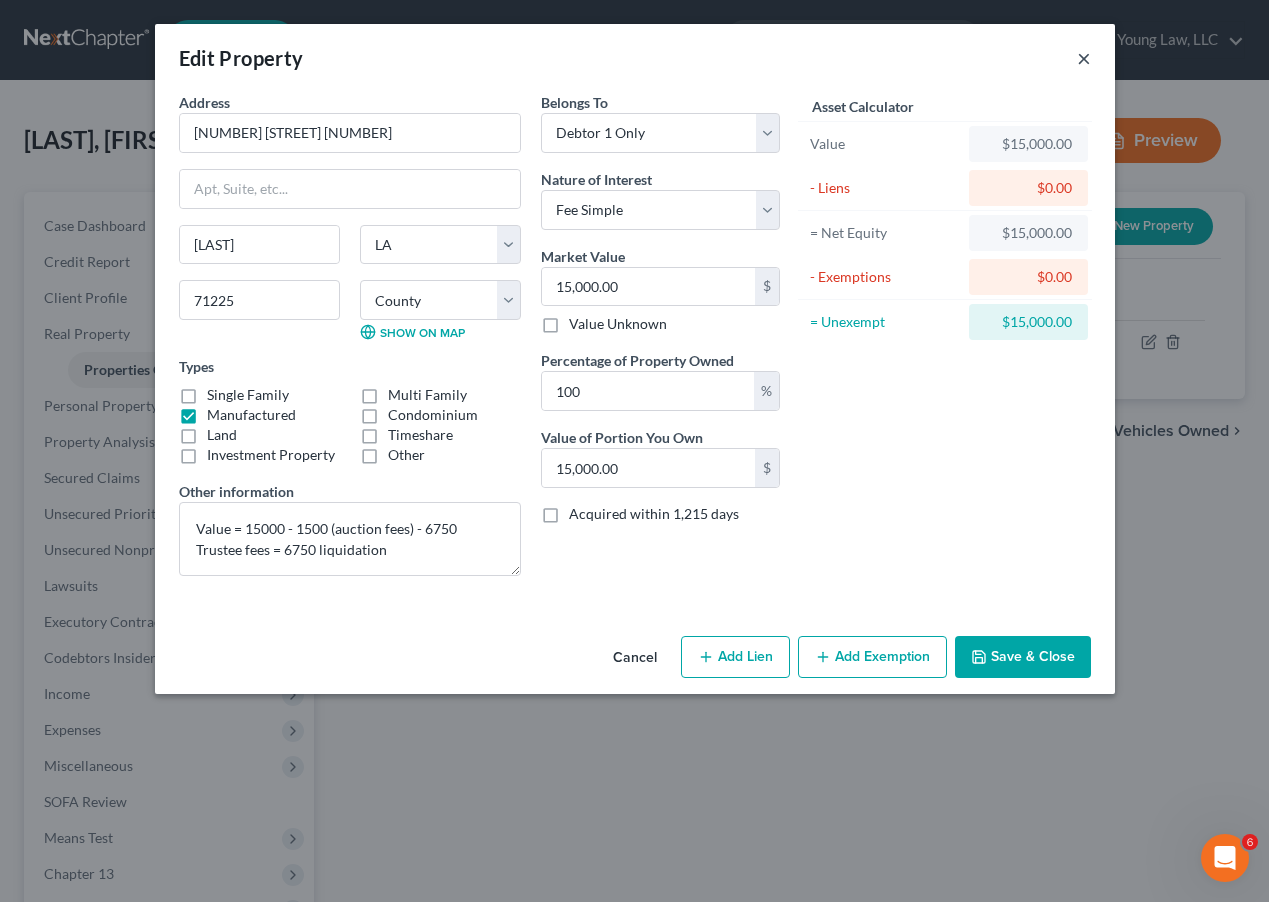 click on "×" at bounding box center (1084, 58) 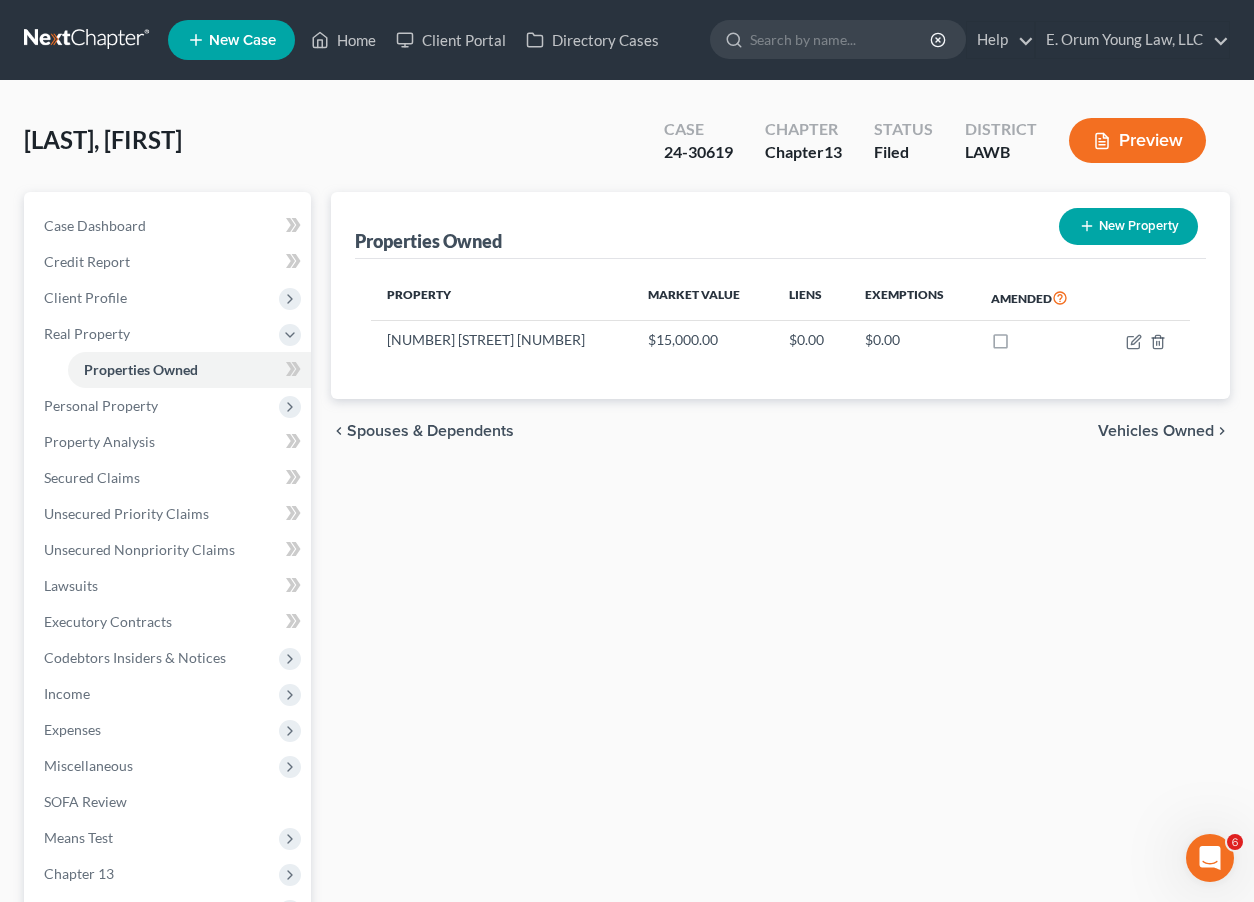 click at bounding box center [88, 40] 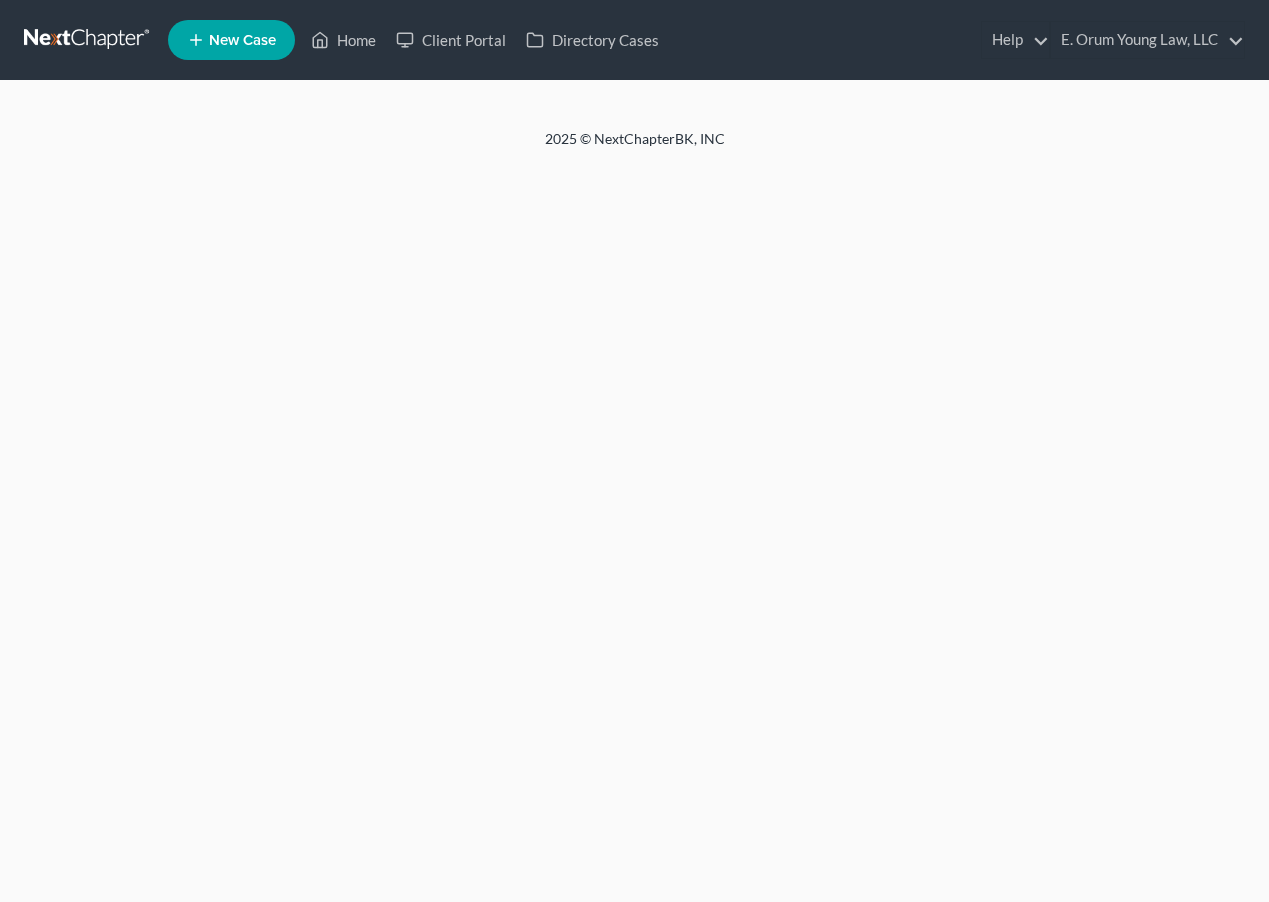 scroll, scrollTop: 0, scrollLeft: 0, axis: both 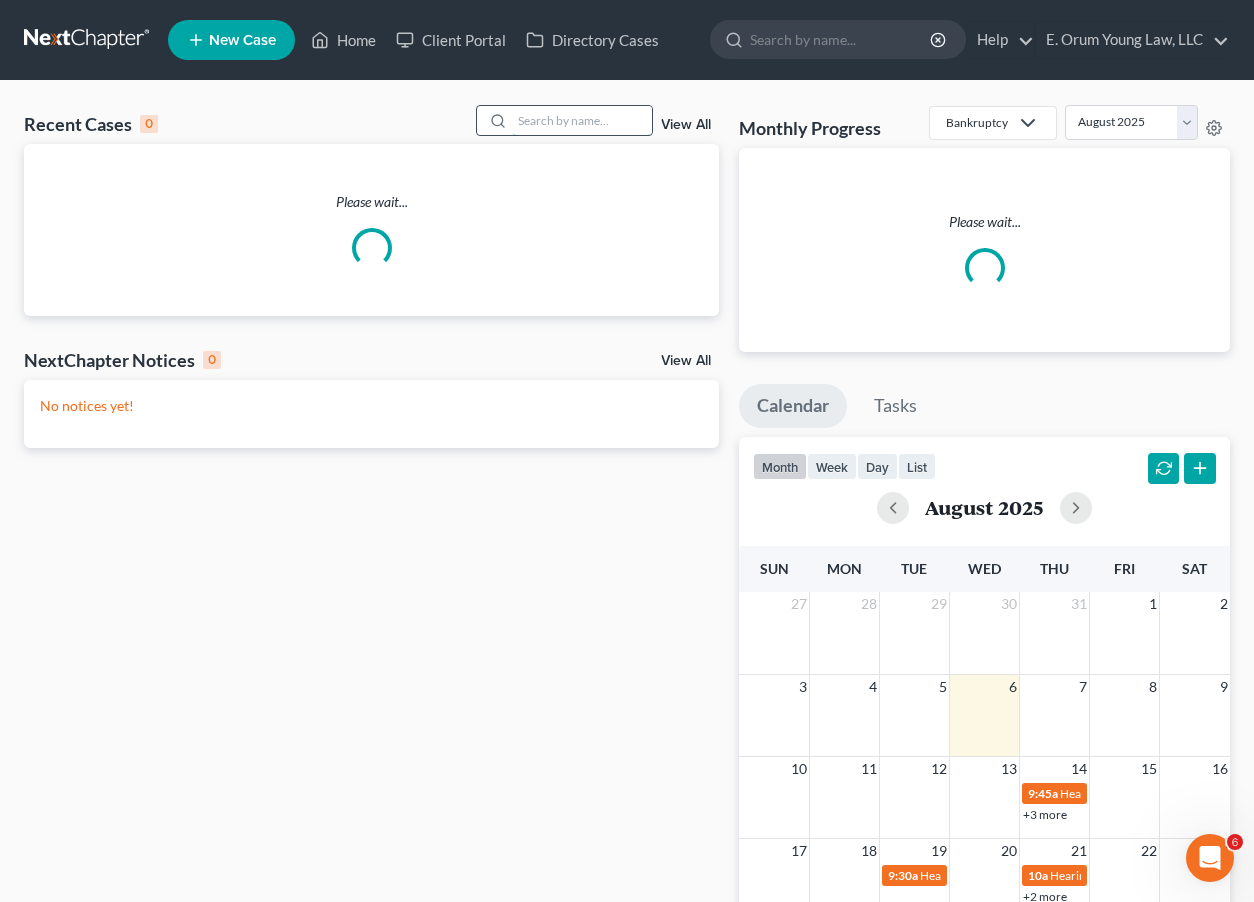 click at bounding box center [582, 120] 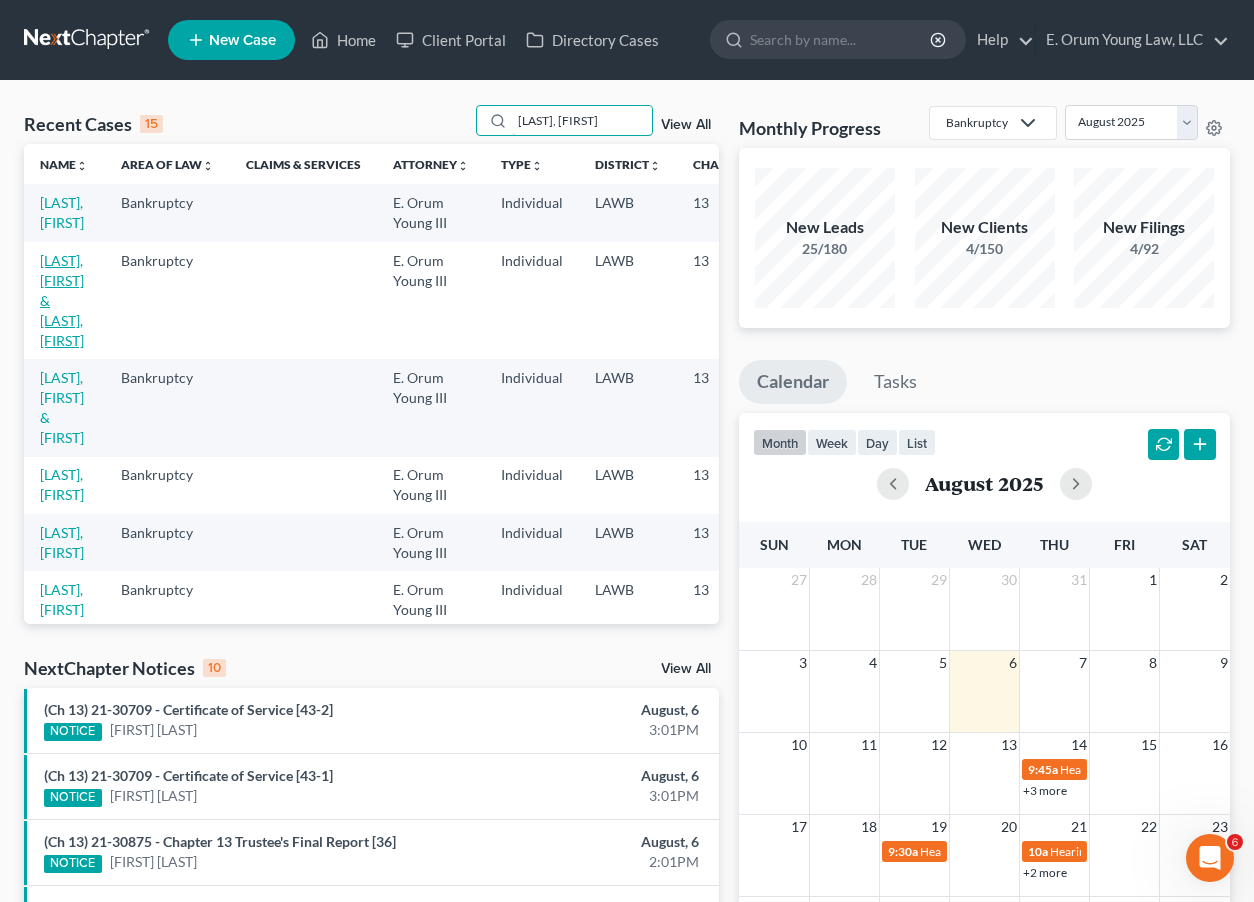 type on "[LAST], [FIRST]" 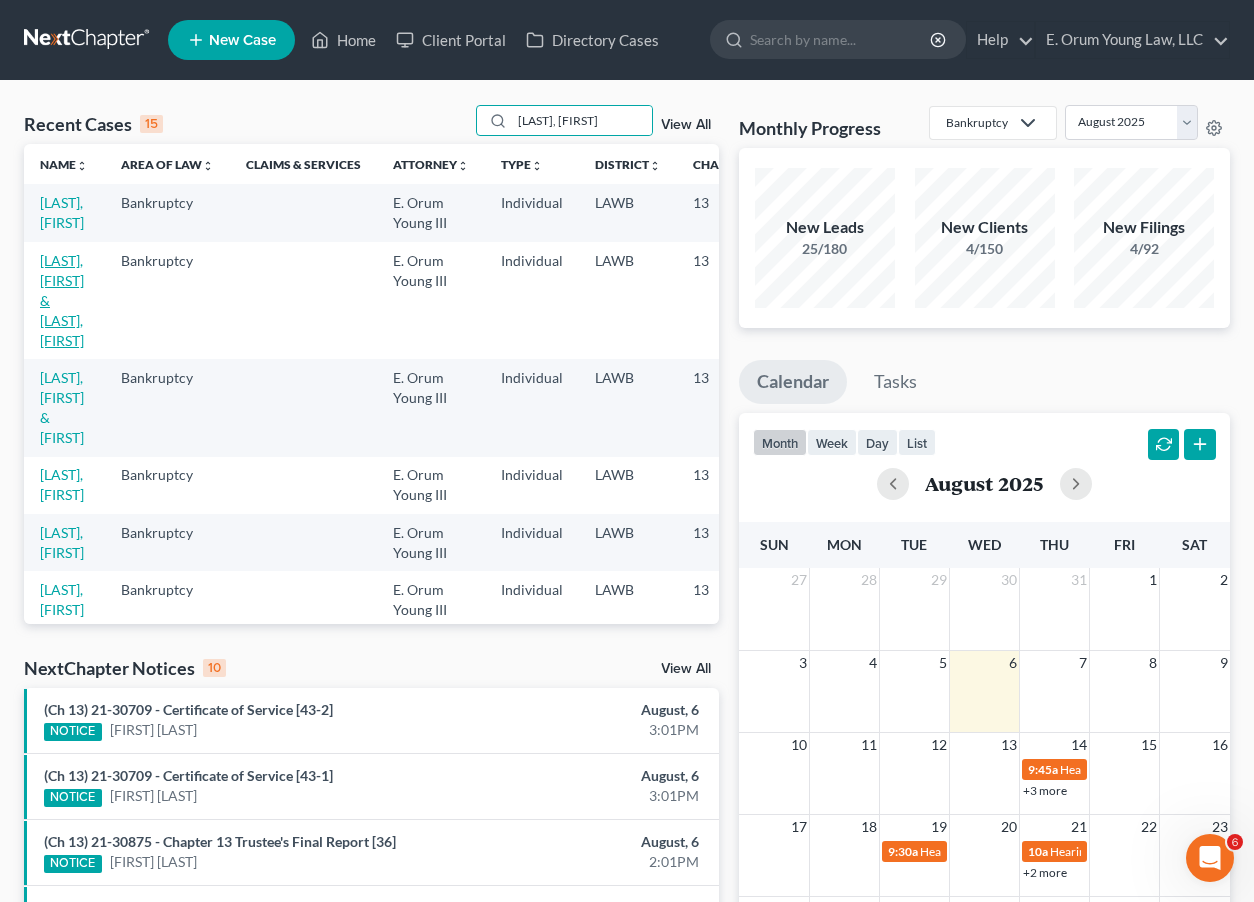 click on "[LAST], [FIRST] & [LAST], [FIRST]" at bounding box center (62, 300) 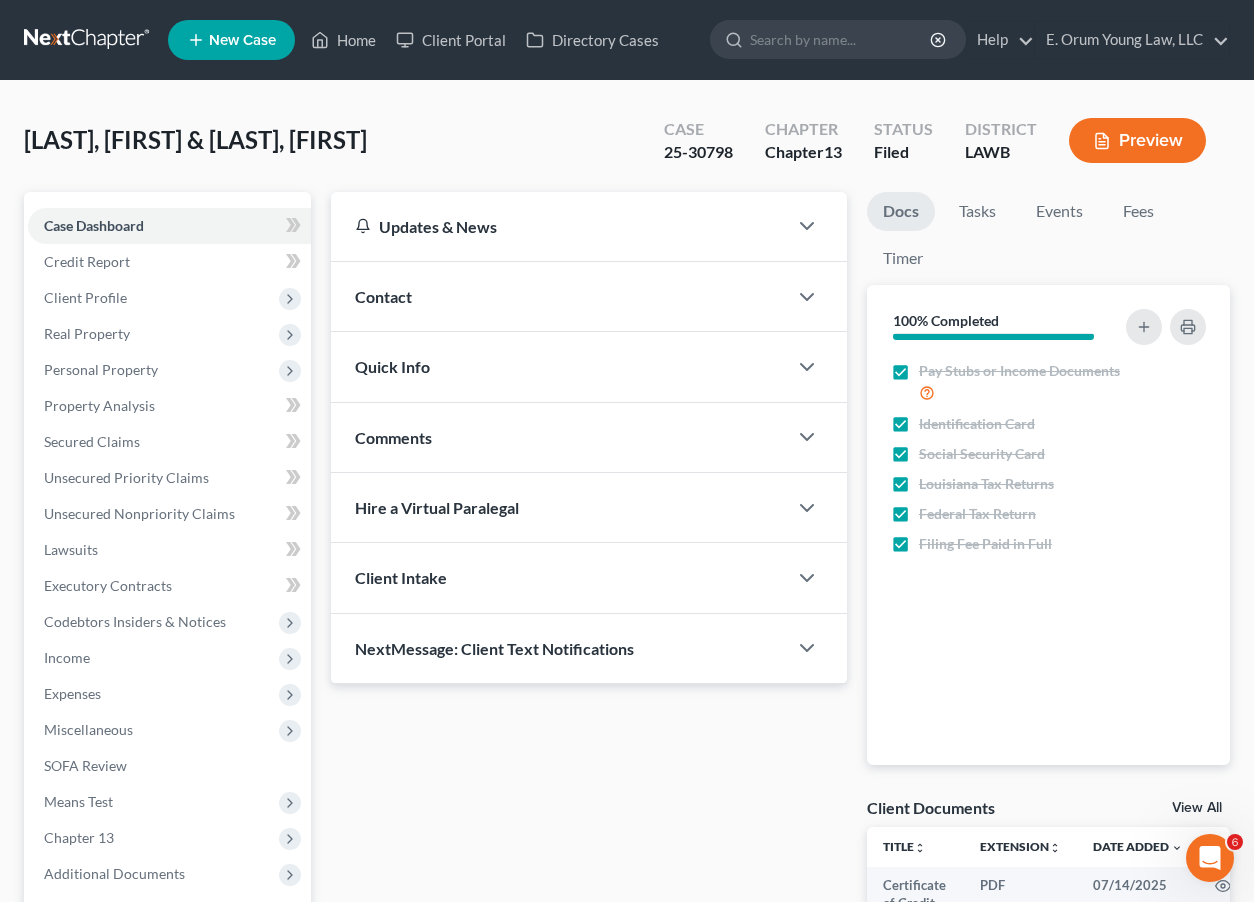 click at bounding box center (88, 40) 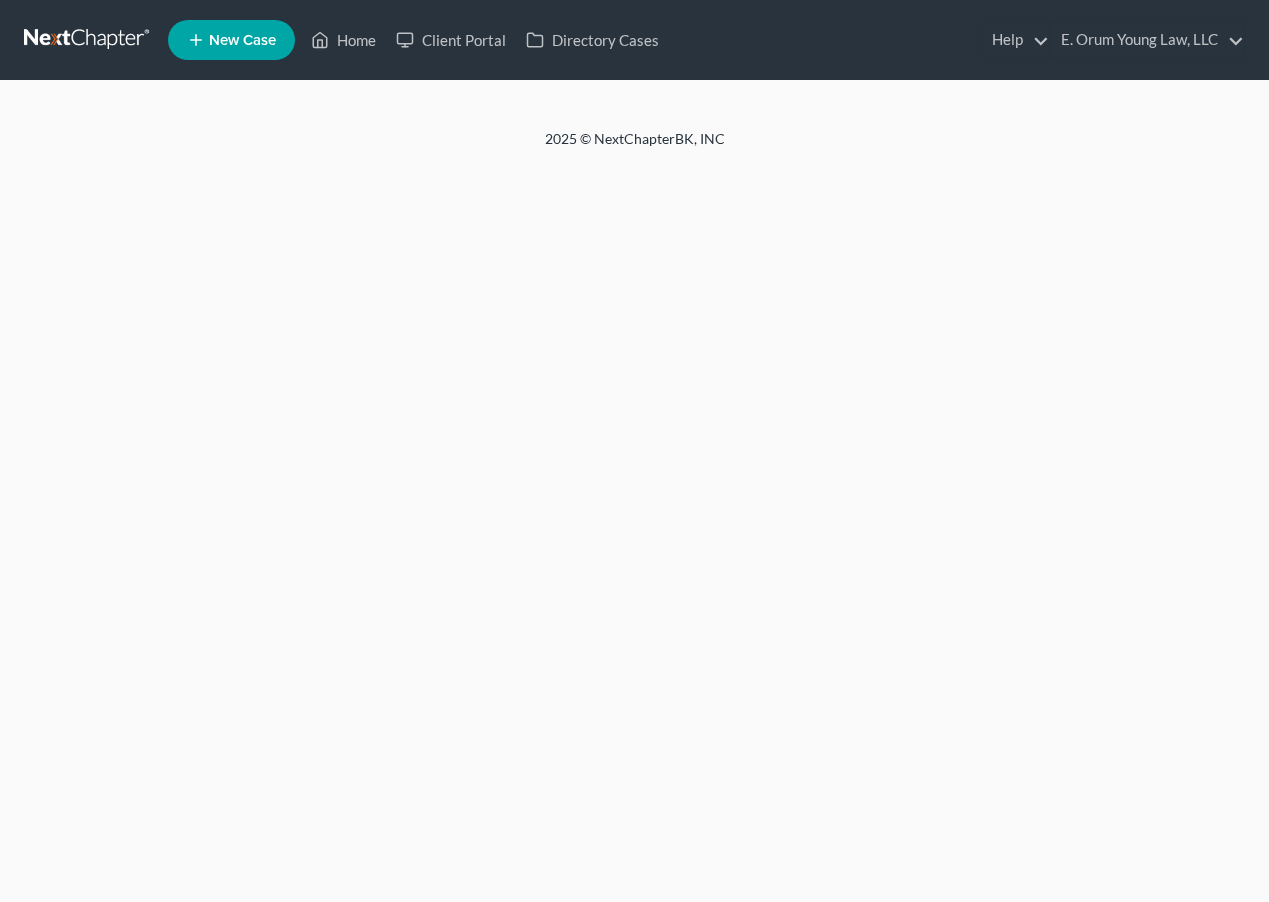 scroll, scrollTop: 0, scrollLeft: 0, axis: both 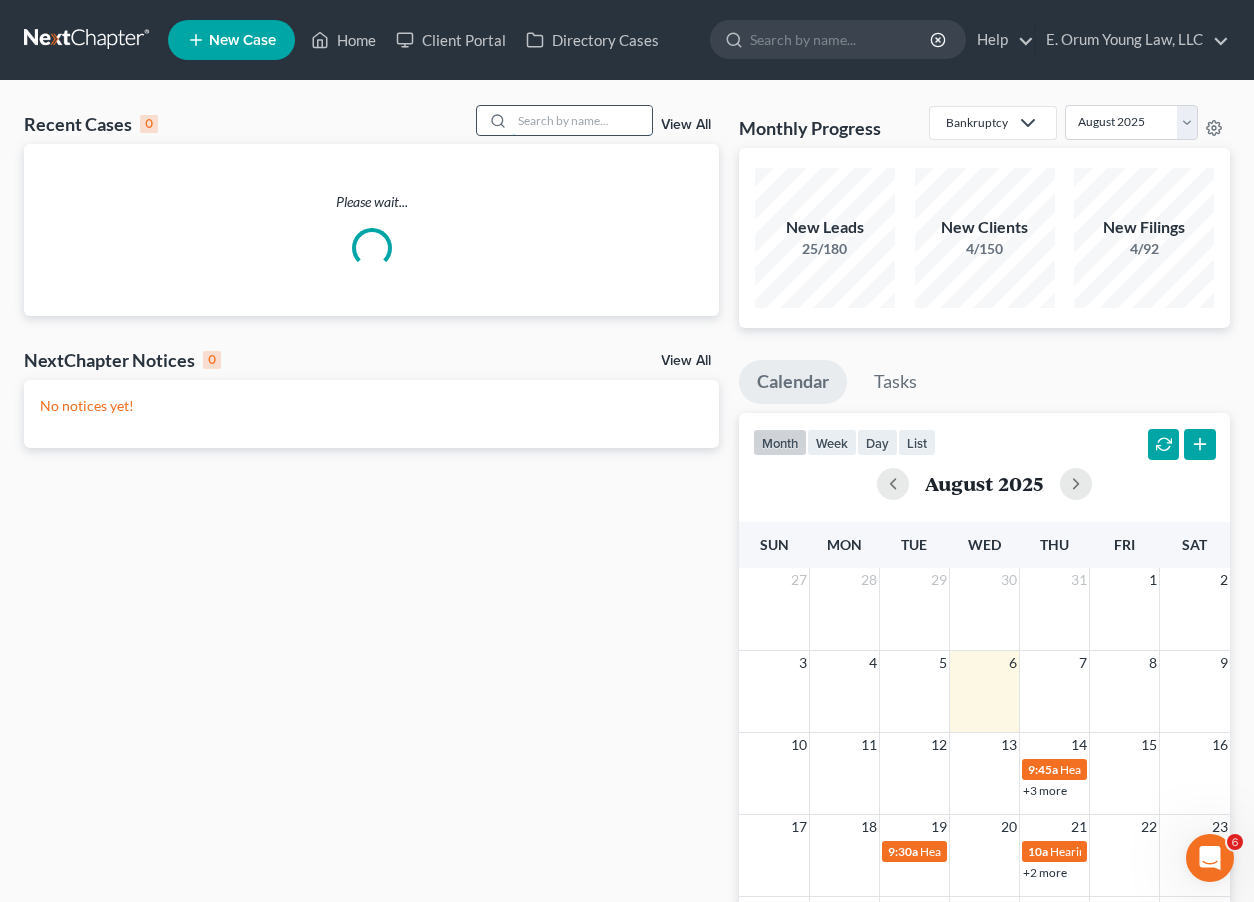 click at bounding box center (582, 120) 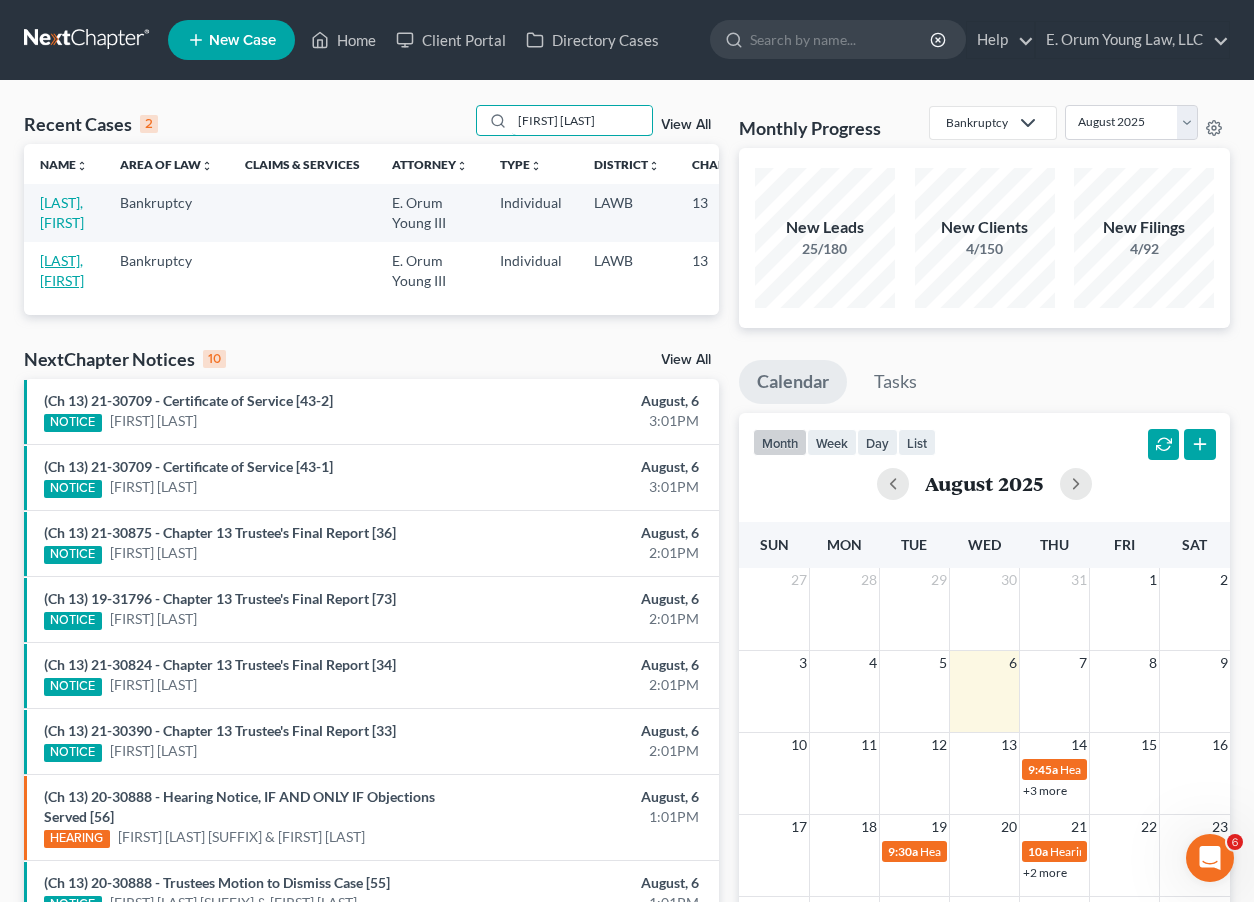 type on "juanita smith" 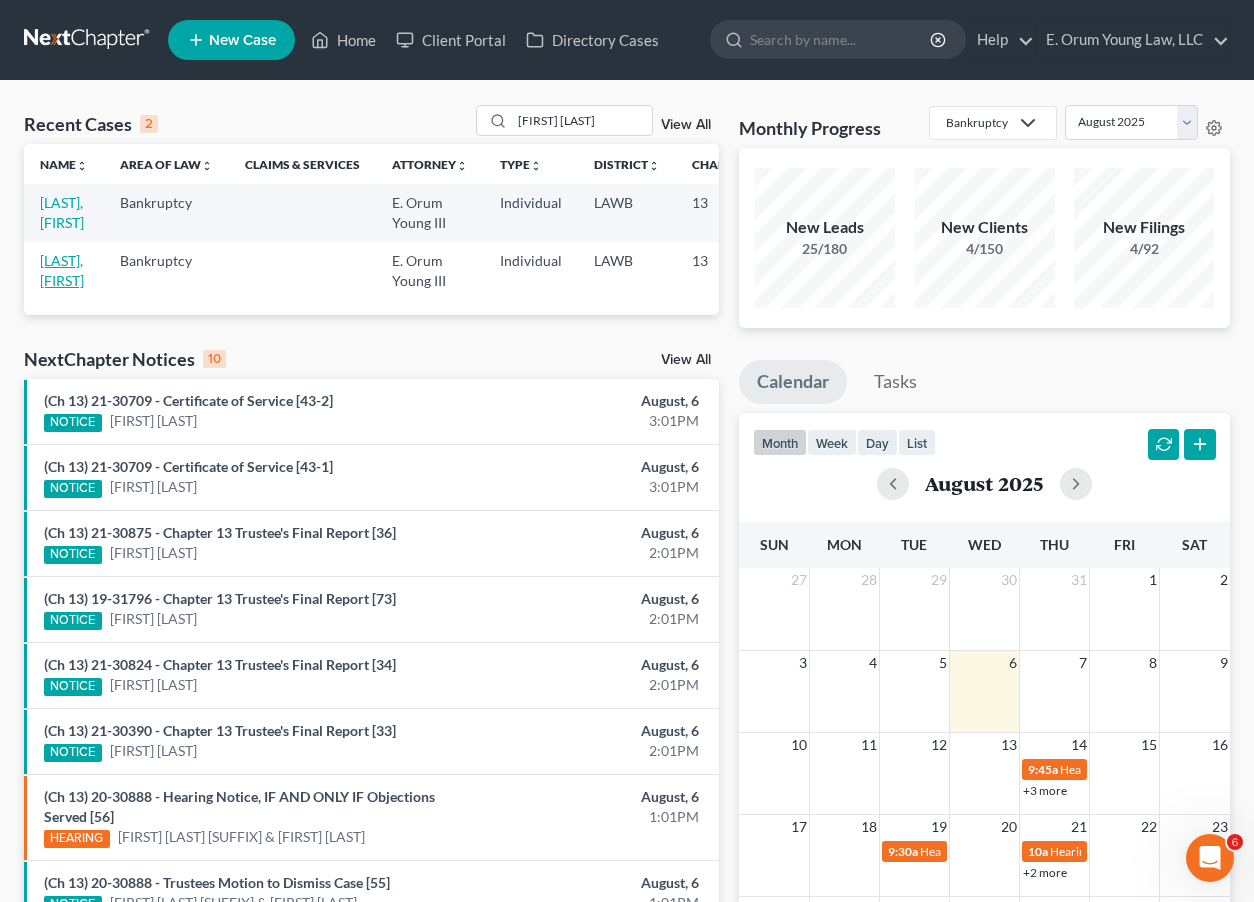click on "[LAST], [FIRST]" at bounding box center [62, 270] 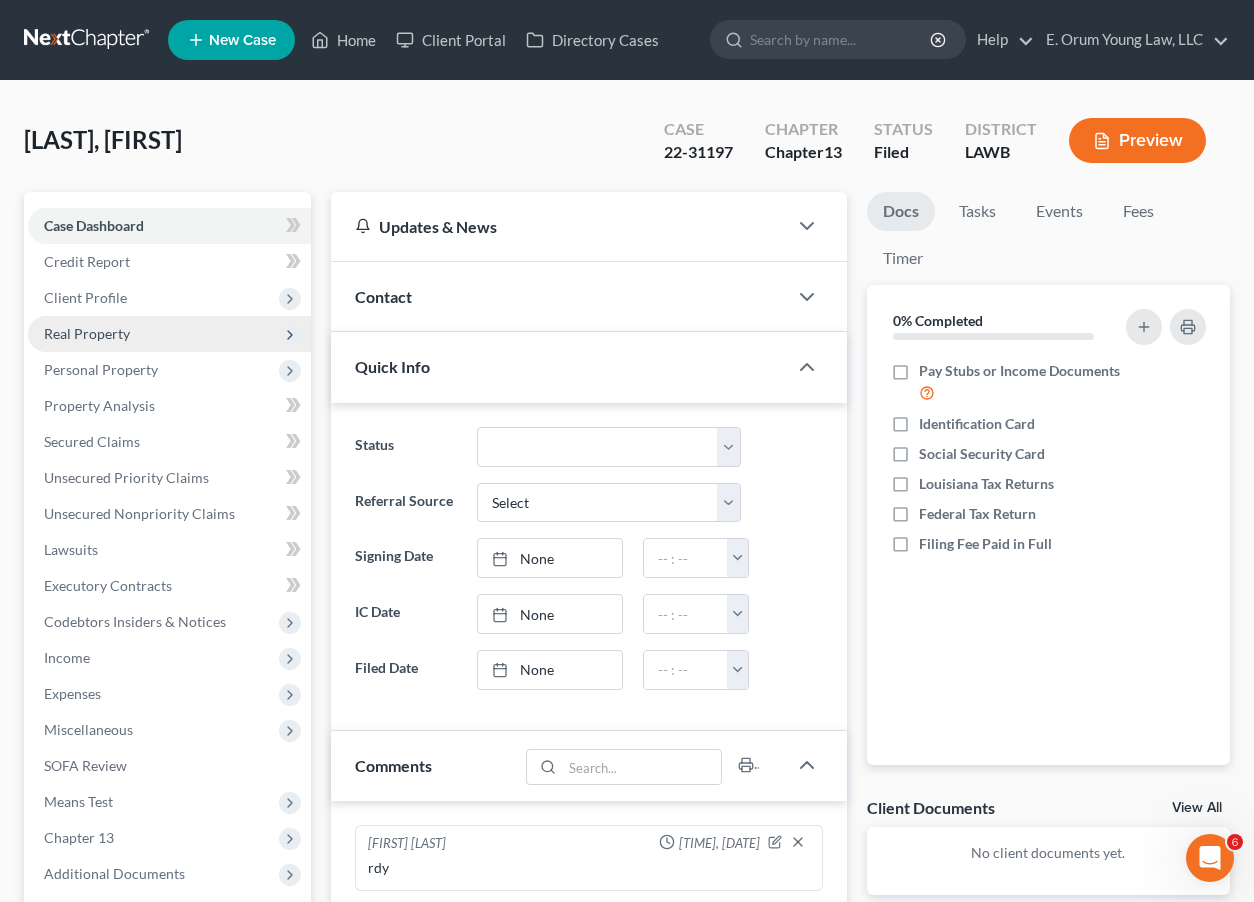 click on "Real Property" at bounding box center [87, 333] 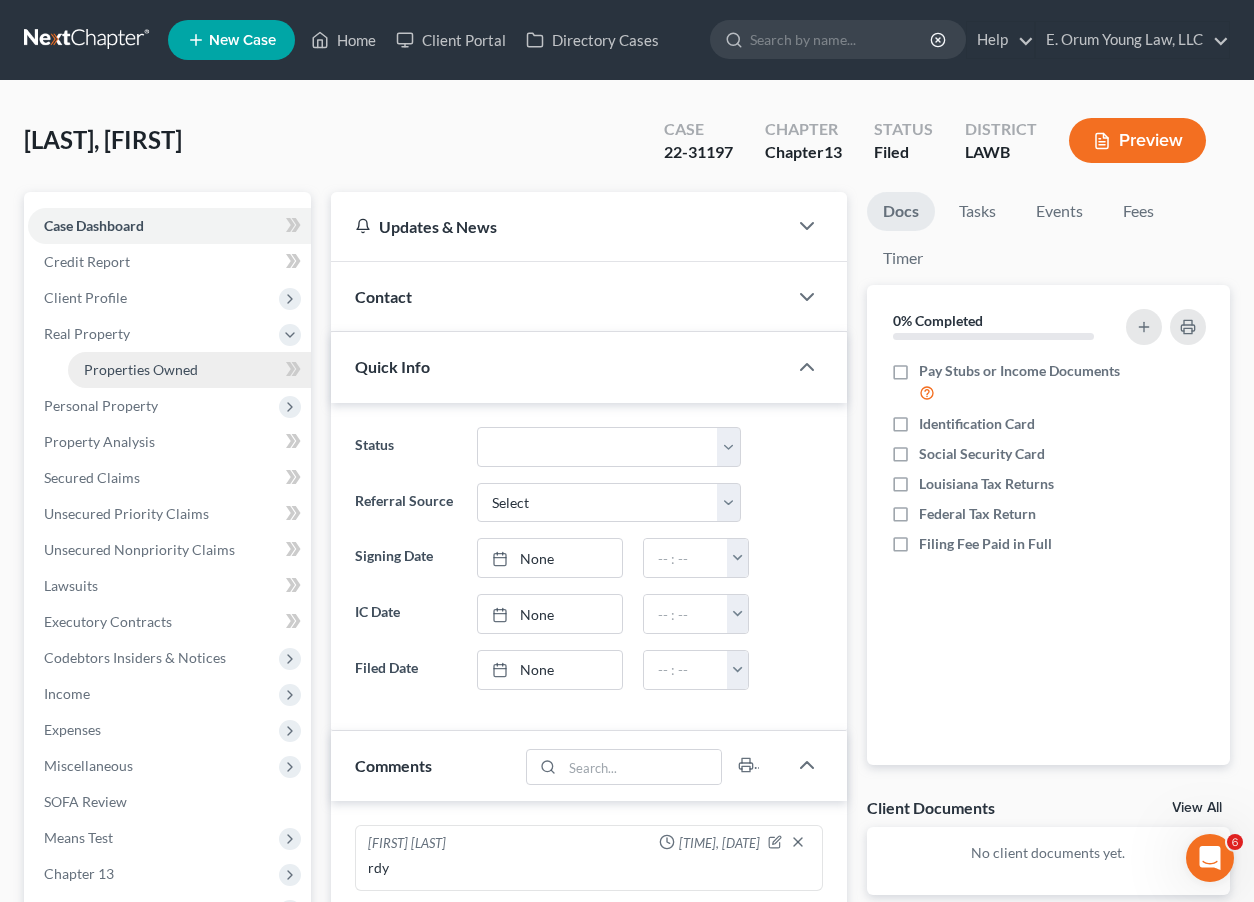 click on "Properties Owned" at bounding box center [189, 370] 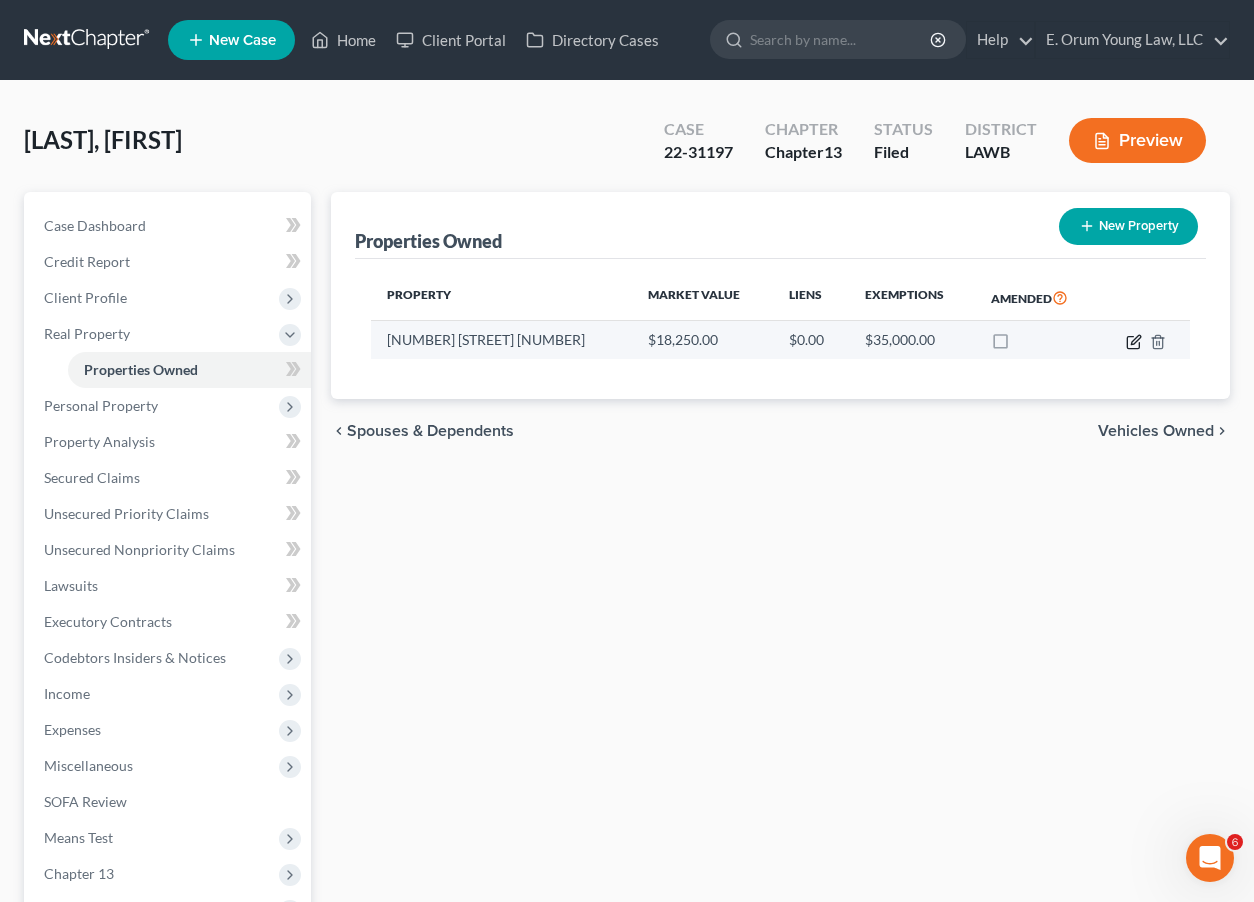 click 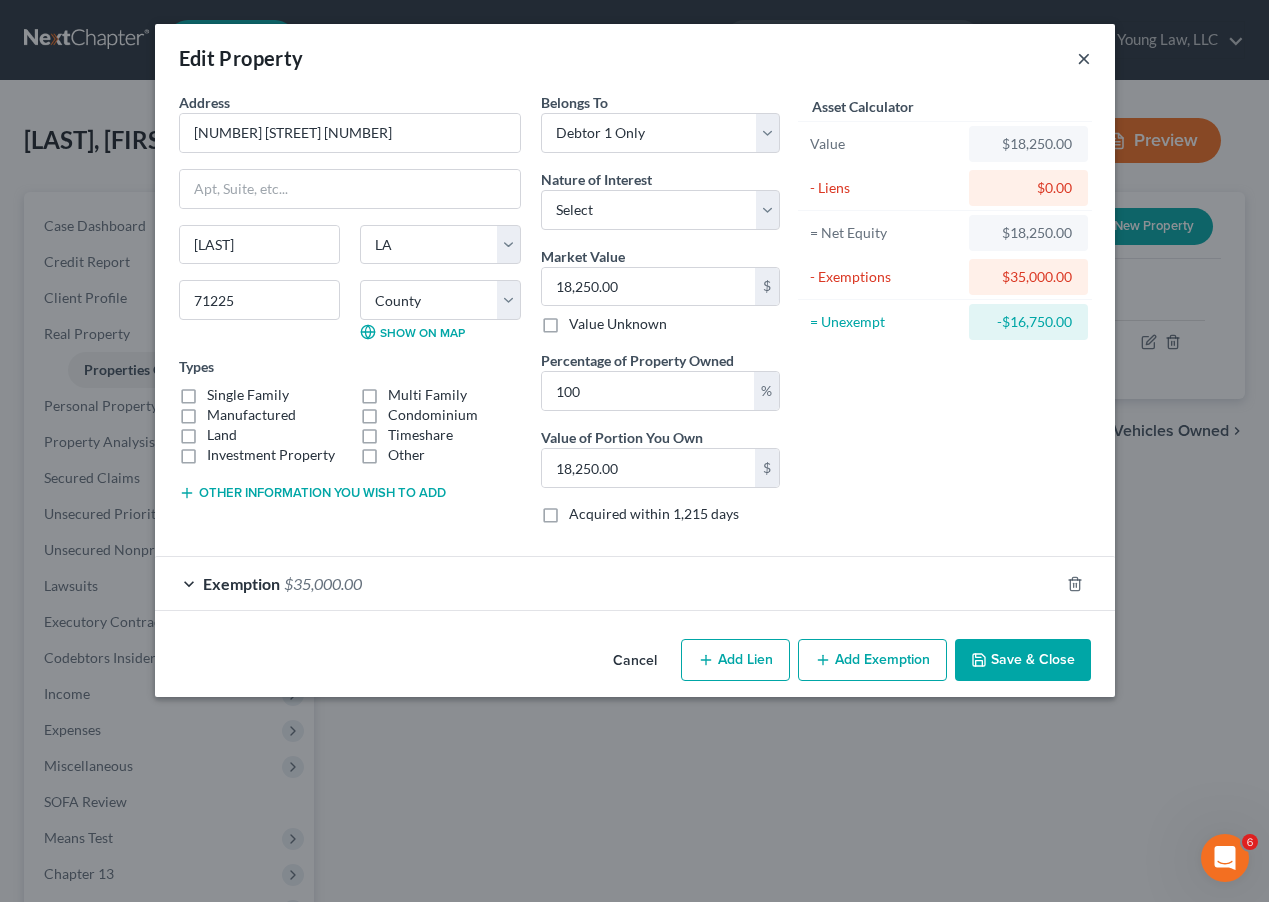 click on "×" at bounding box center (1084, 58) 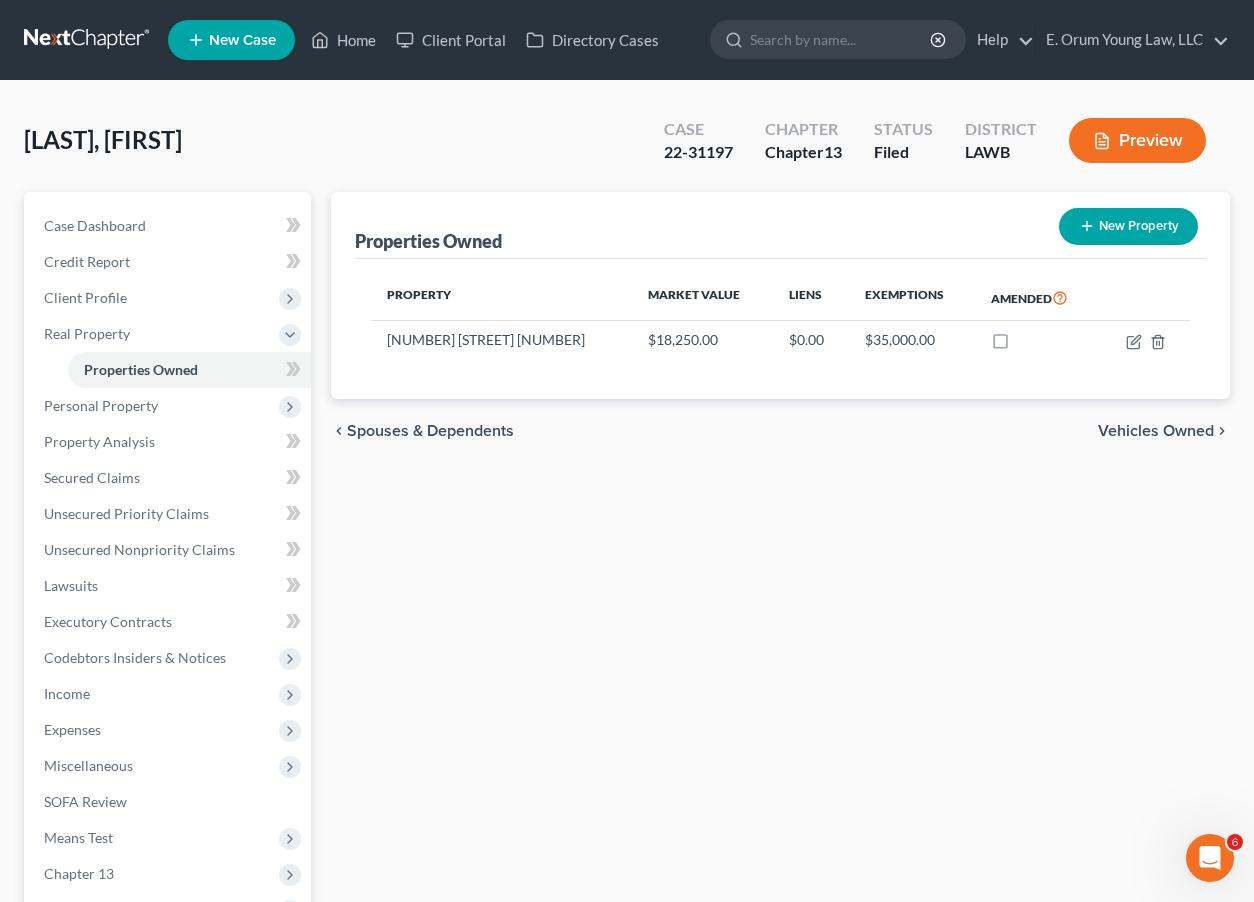 click at bounding box center [88, 40] 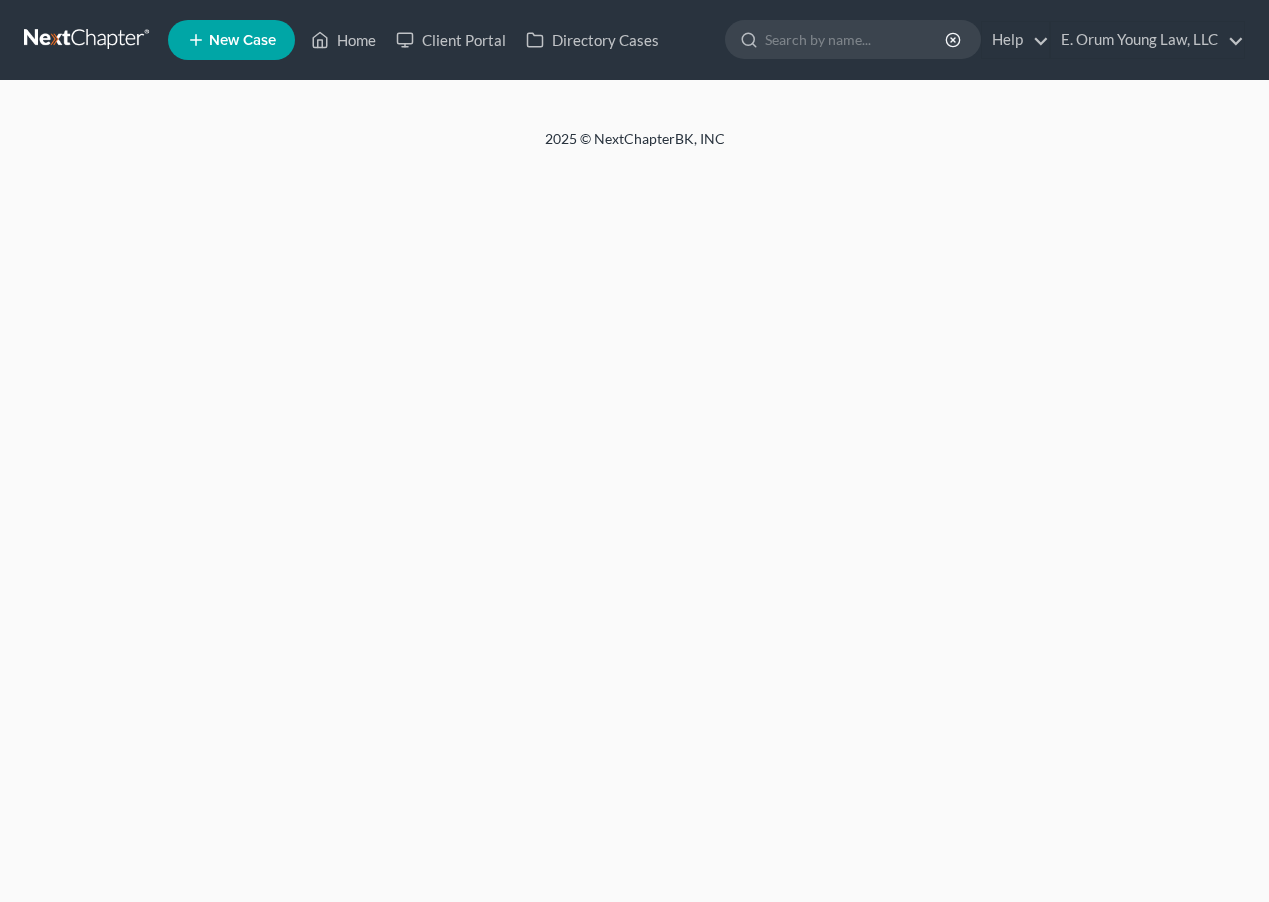 scroll, scrollTop: 0, scrollLeft: 0, axis: both 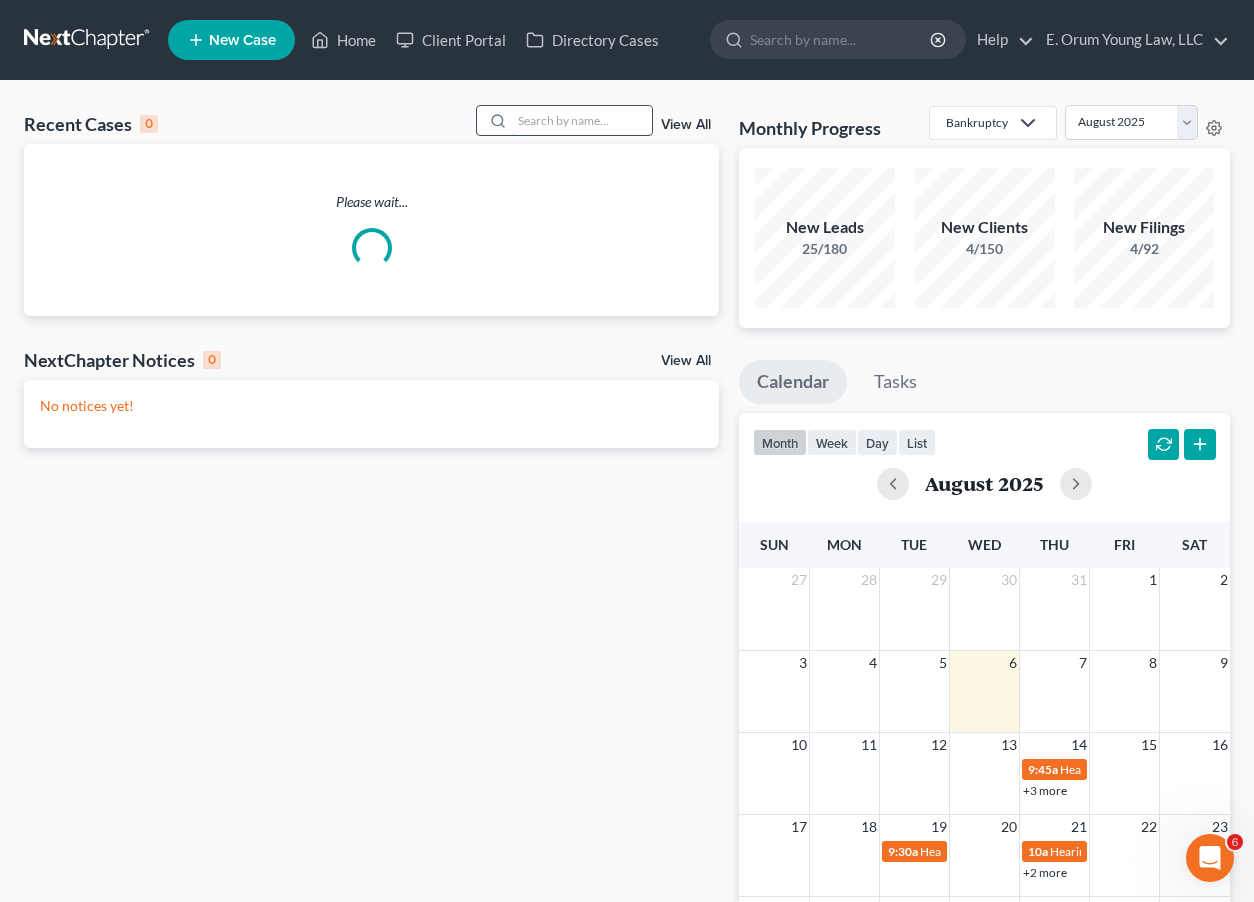 click at bounding box center (582, 120) 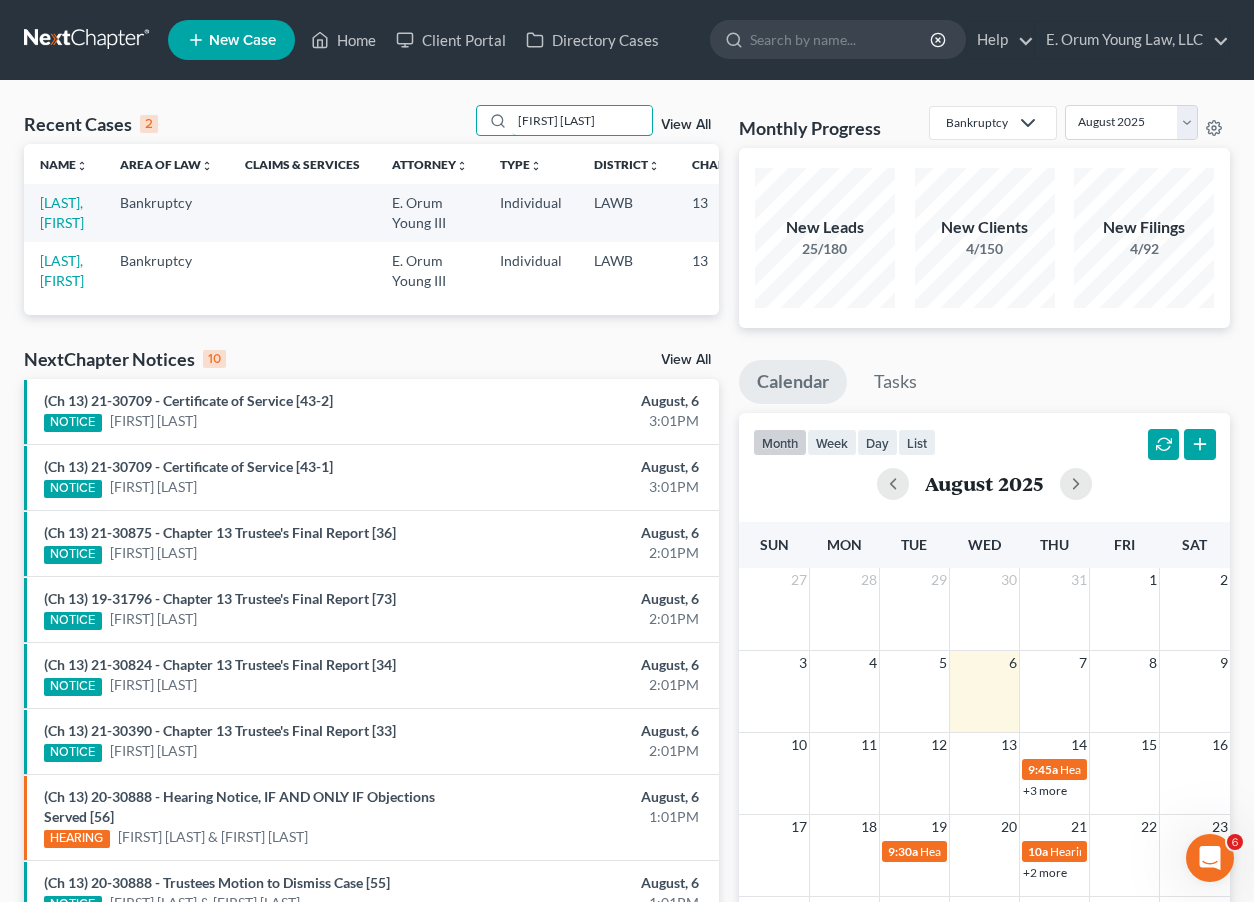 type on "[FIRST] [LAST]" 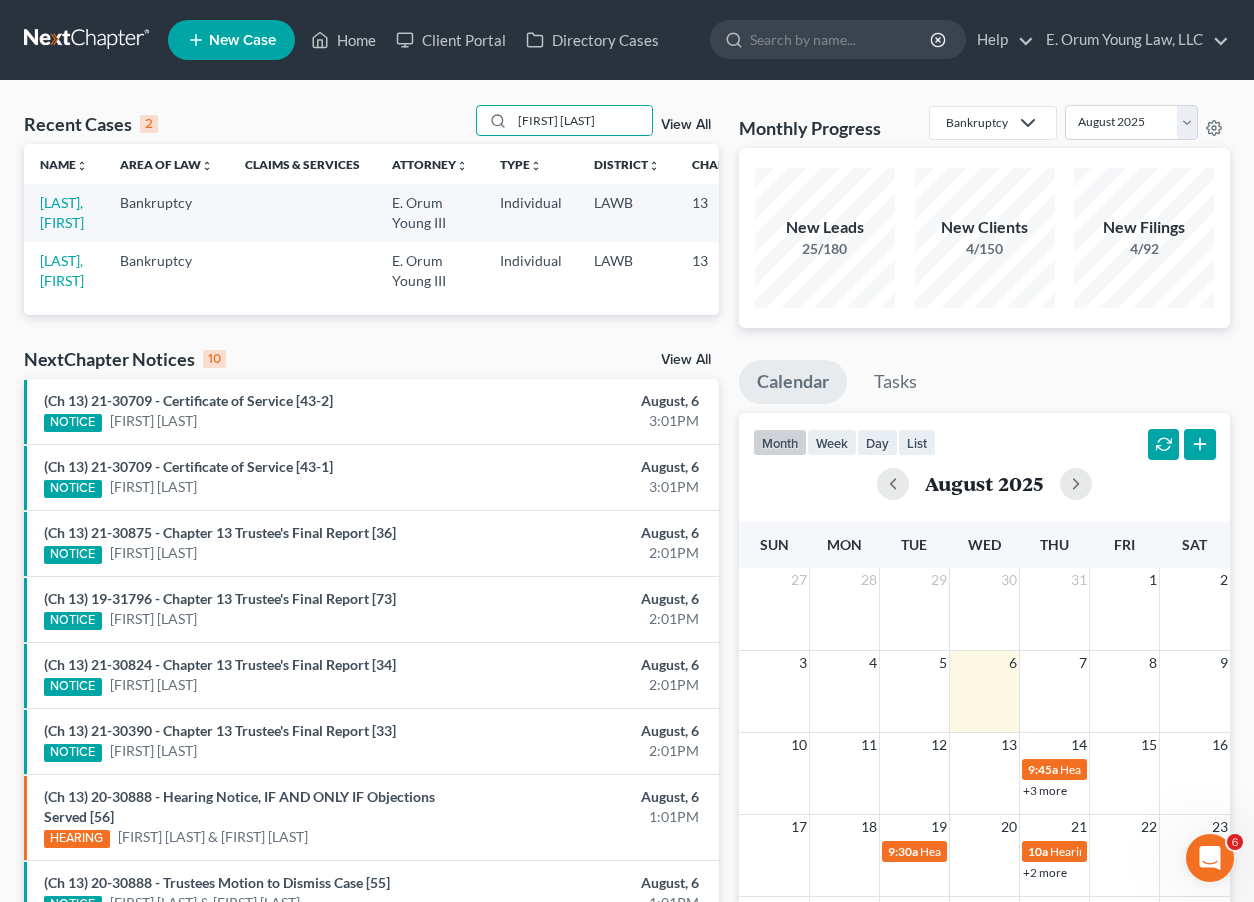 click on "[LAST], [FIRST]" at bounding box center (64, 212) 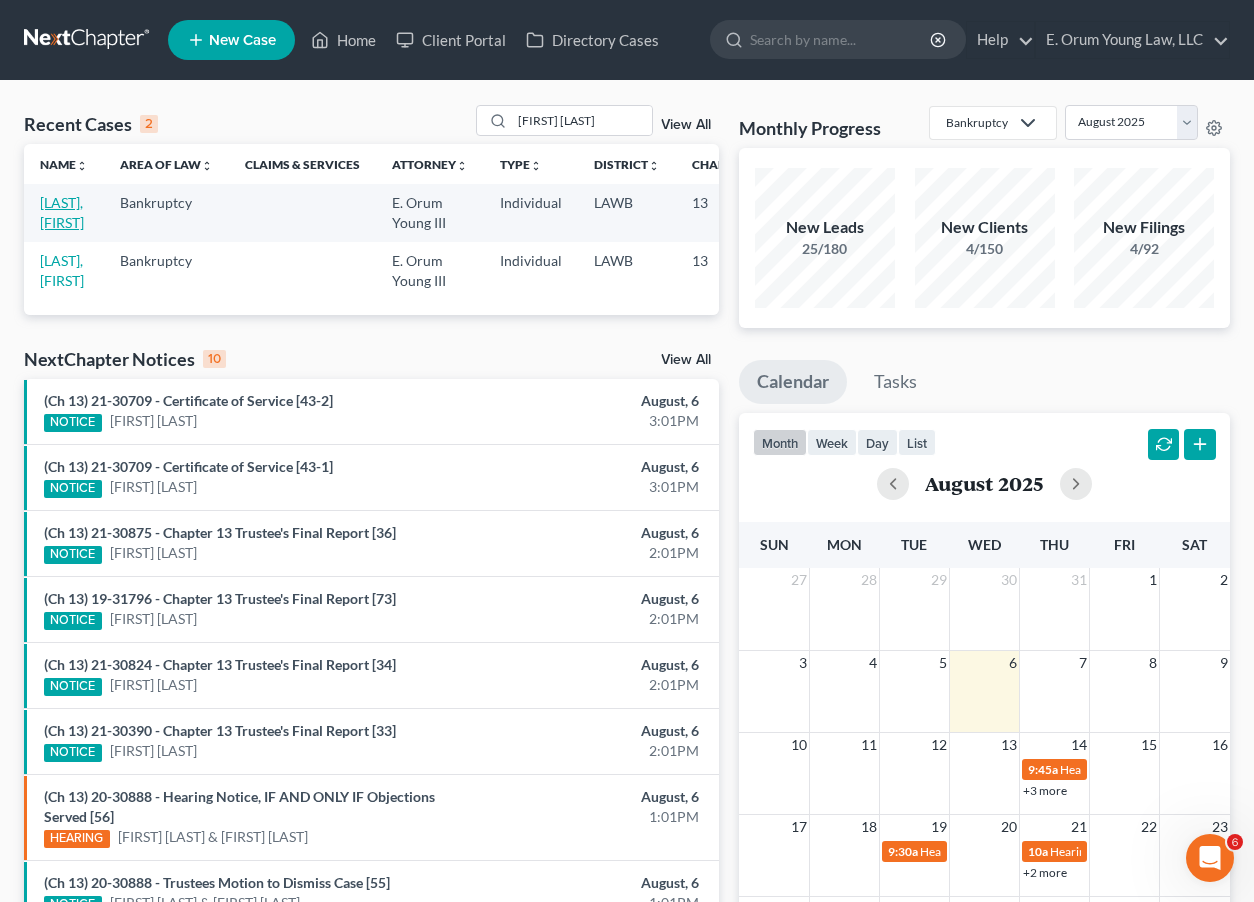 click on "[LAST], [FIRST]" at bounding box center (62, 212) 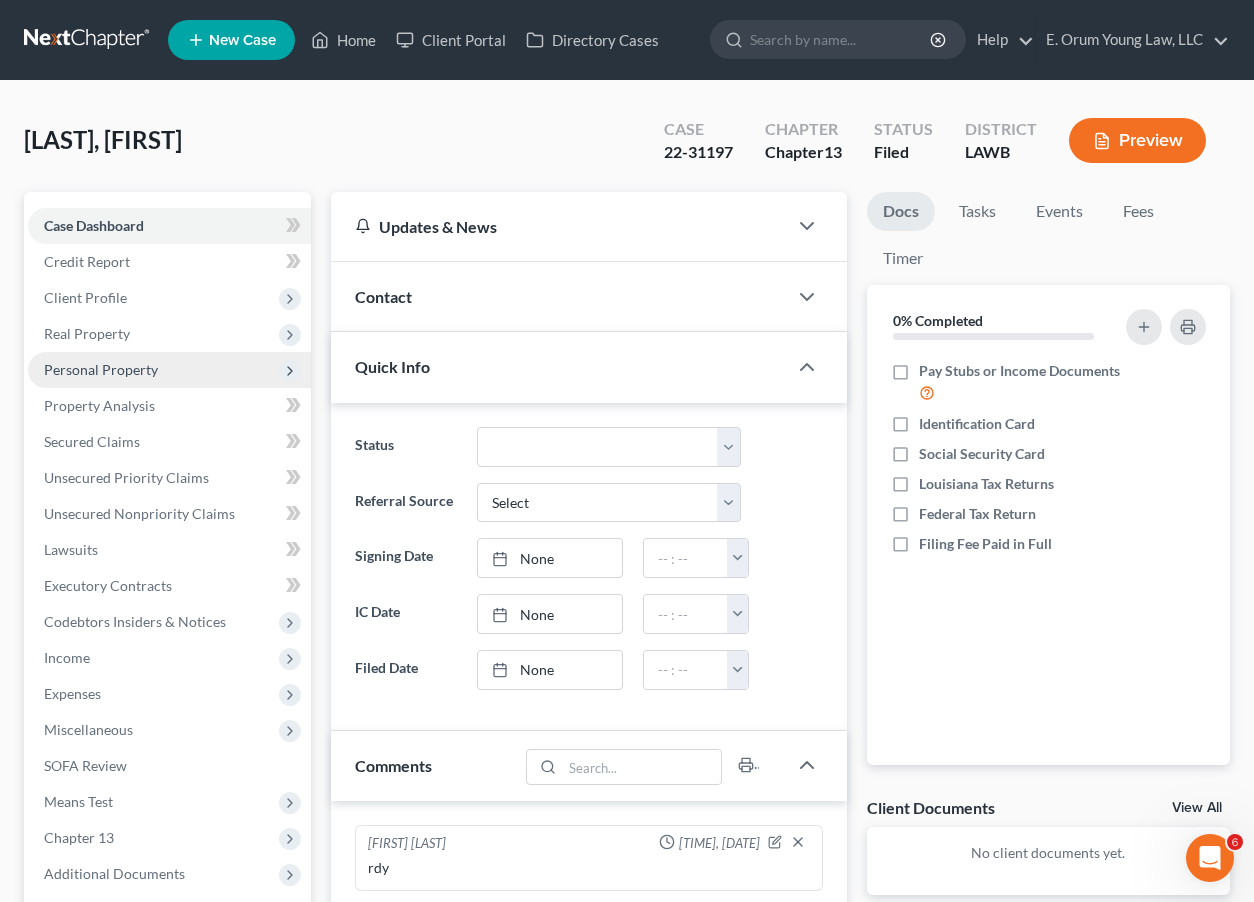 click on "Personal Property" at bounding box center (101, 369) 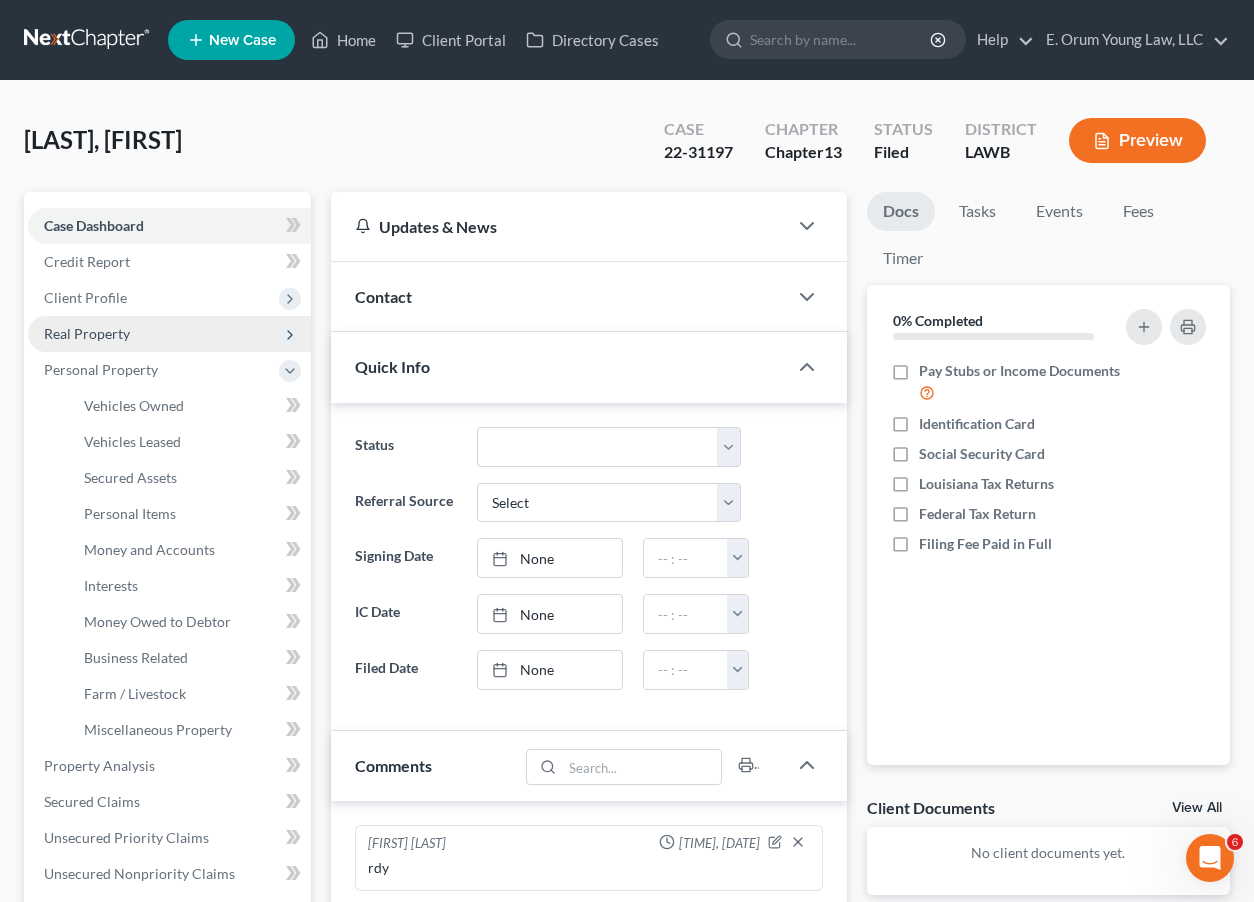 click on "Real Property" at bounding box center (87, 333) 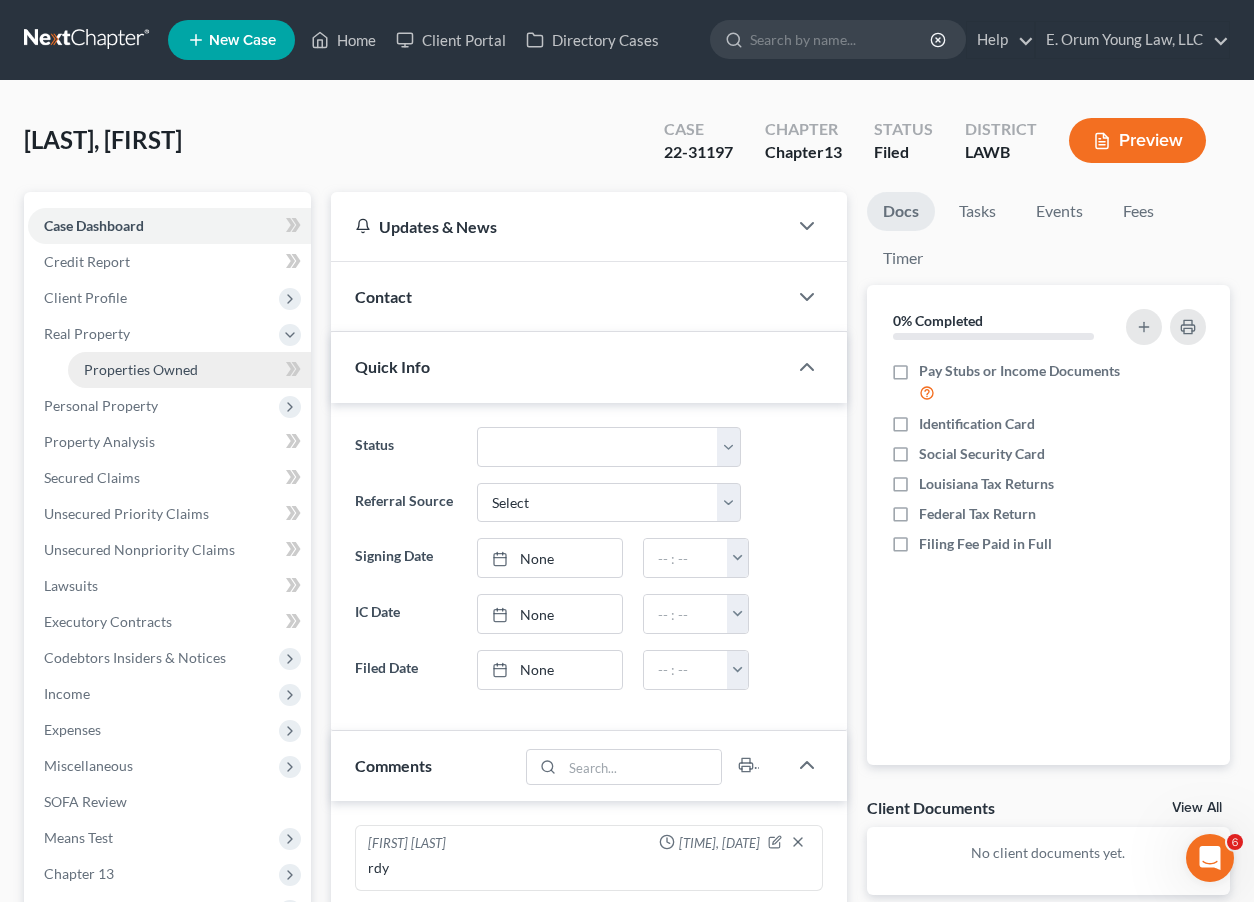 click on "Properties Owned" at bounding box center [141, 369] 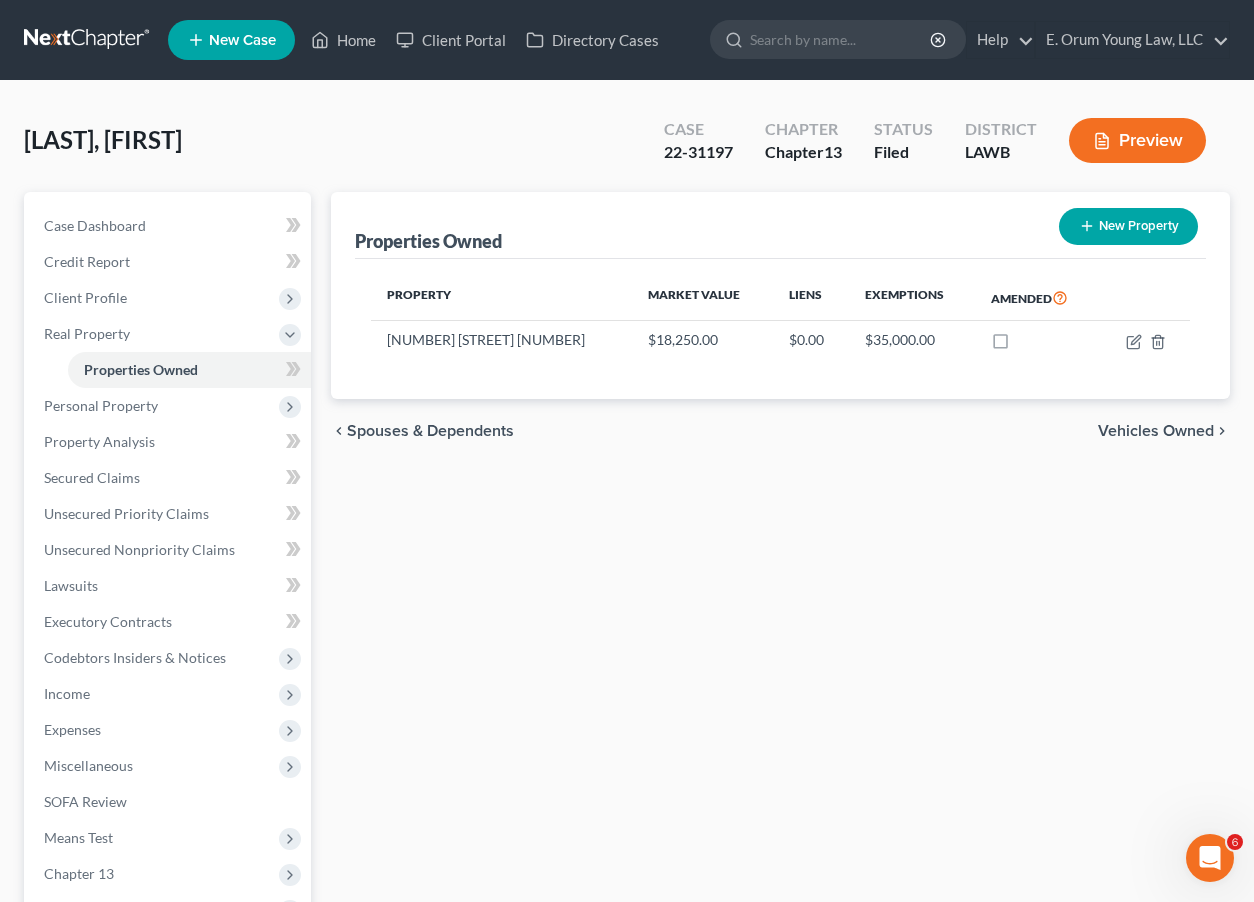 click at bounding box center [88, 40] 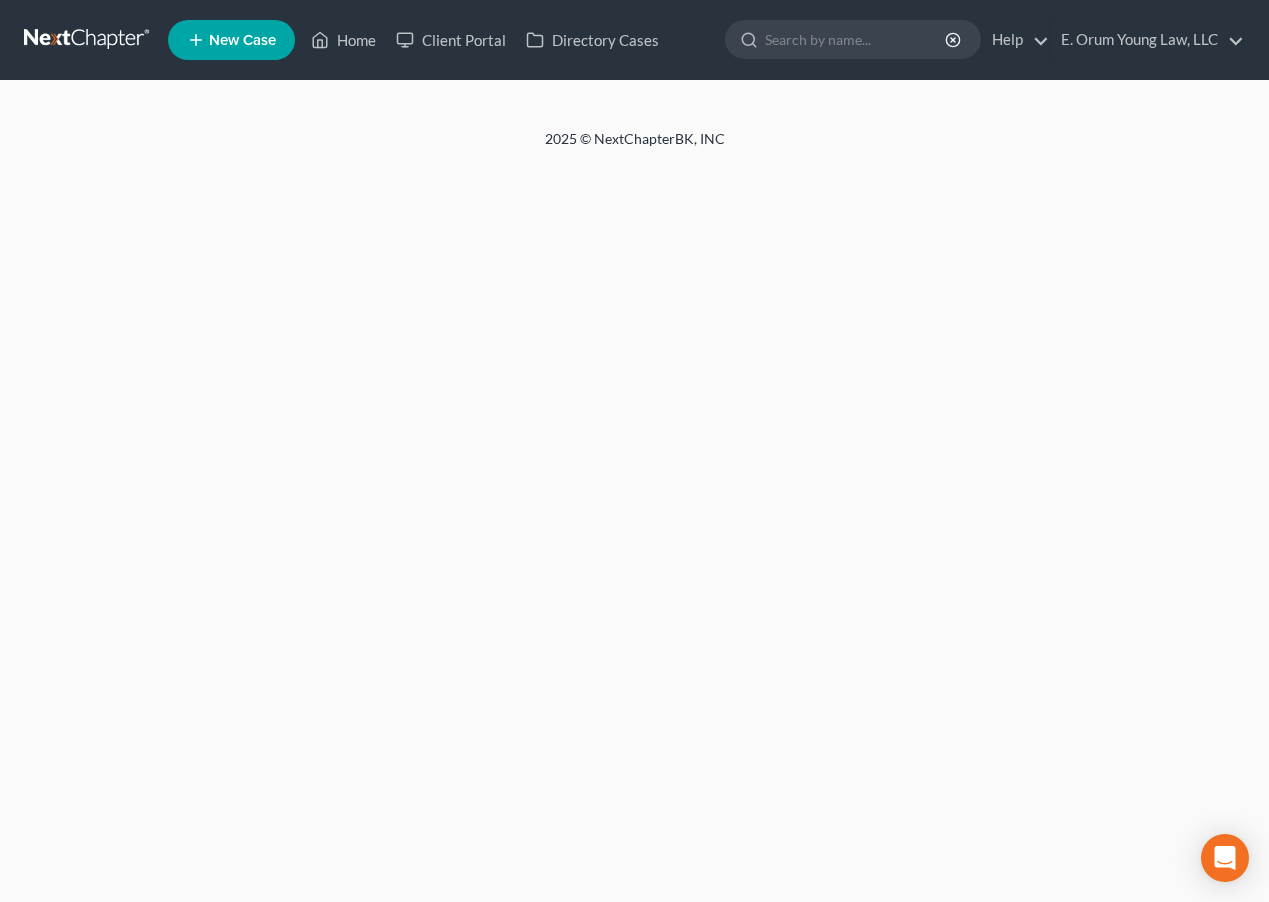 scroll, scrollTop: 0, scrollLeft: 0, axis: both 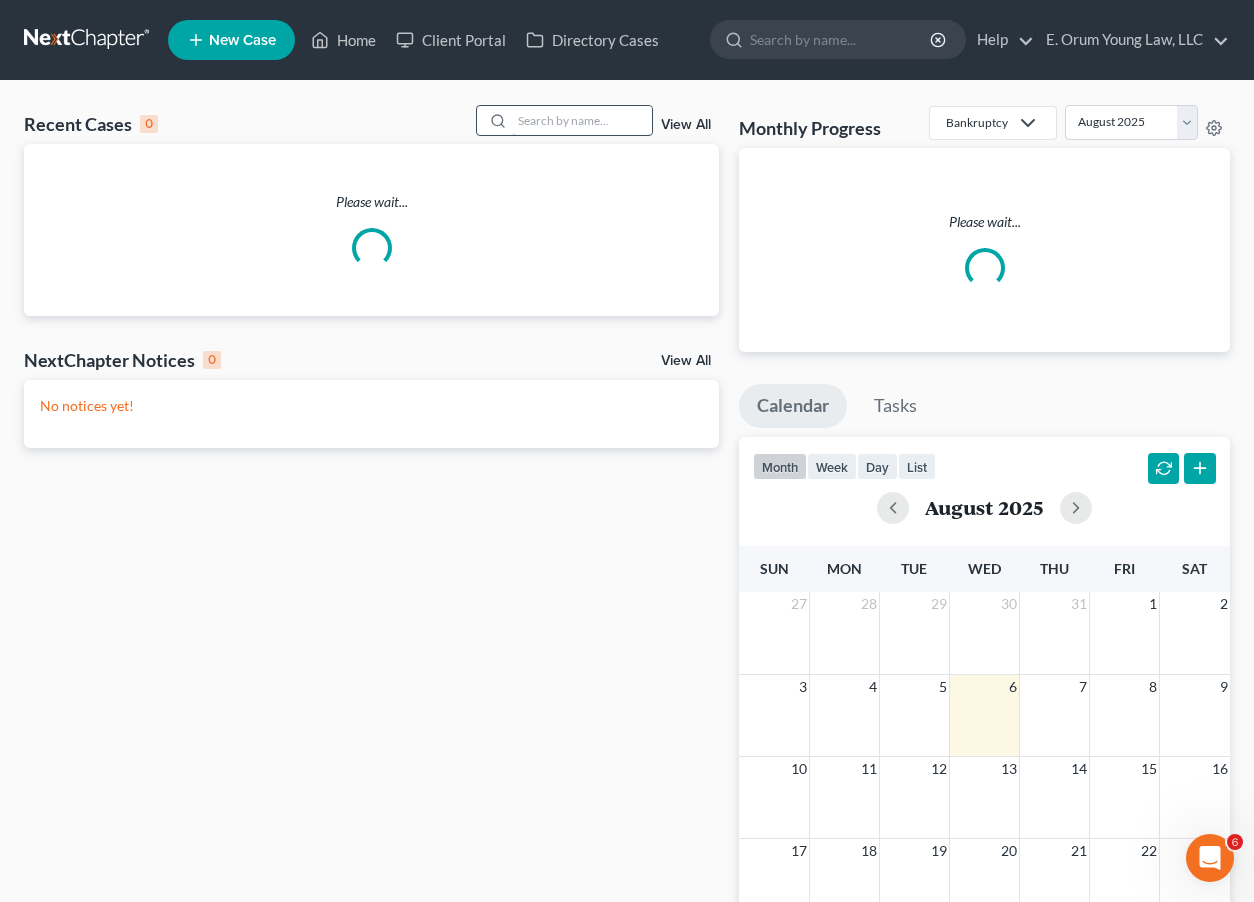 click at bounding box center [582, 120] 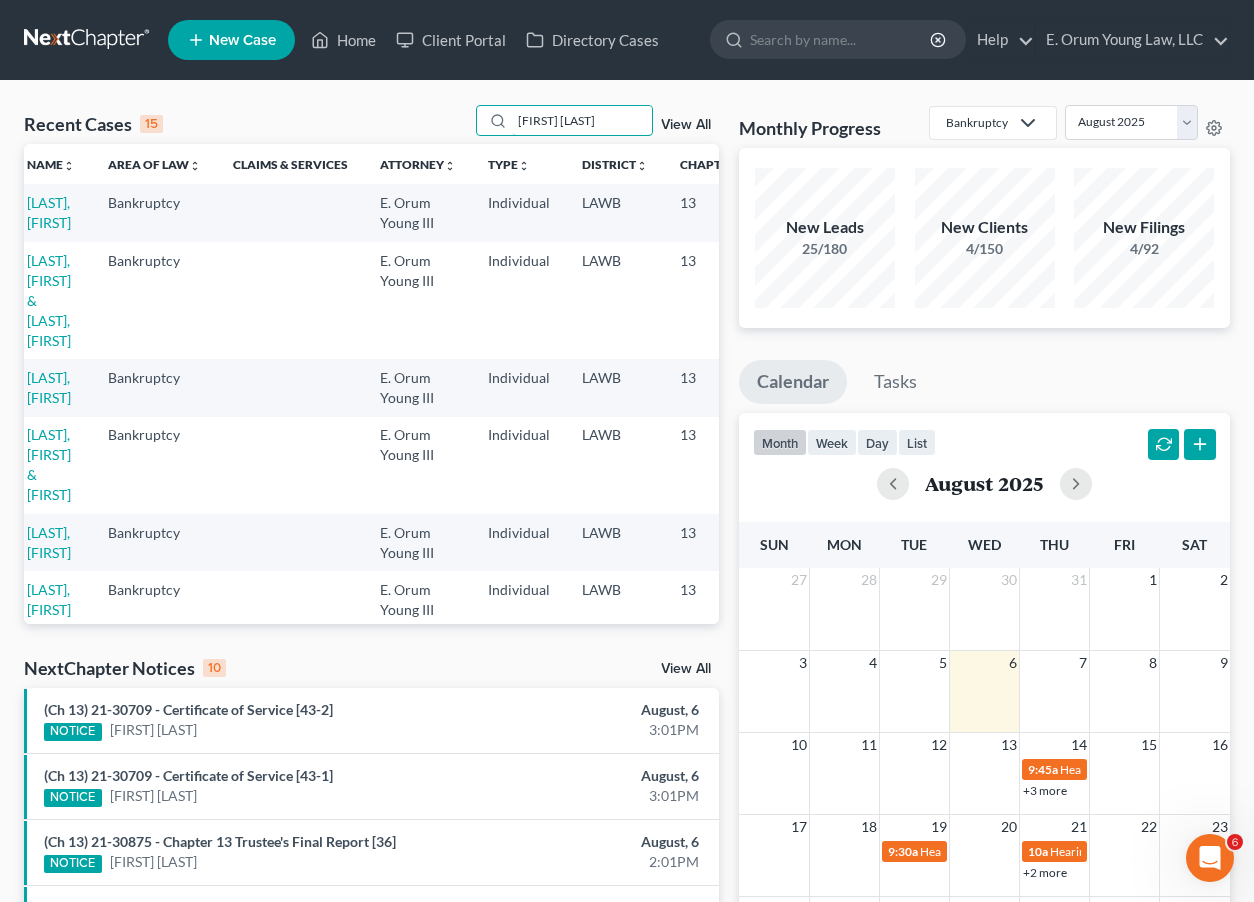scroll, scrollTop: 0, scrollLeft: 0, axis: both 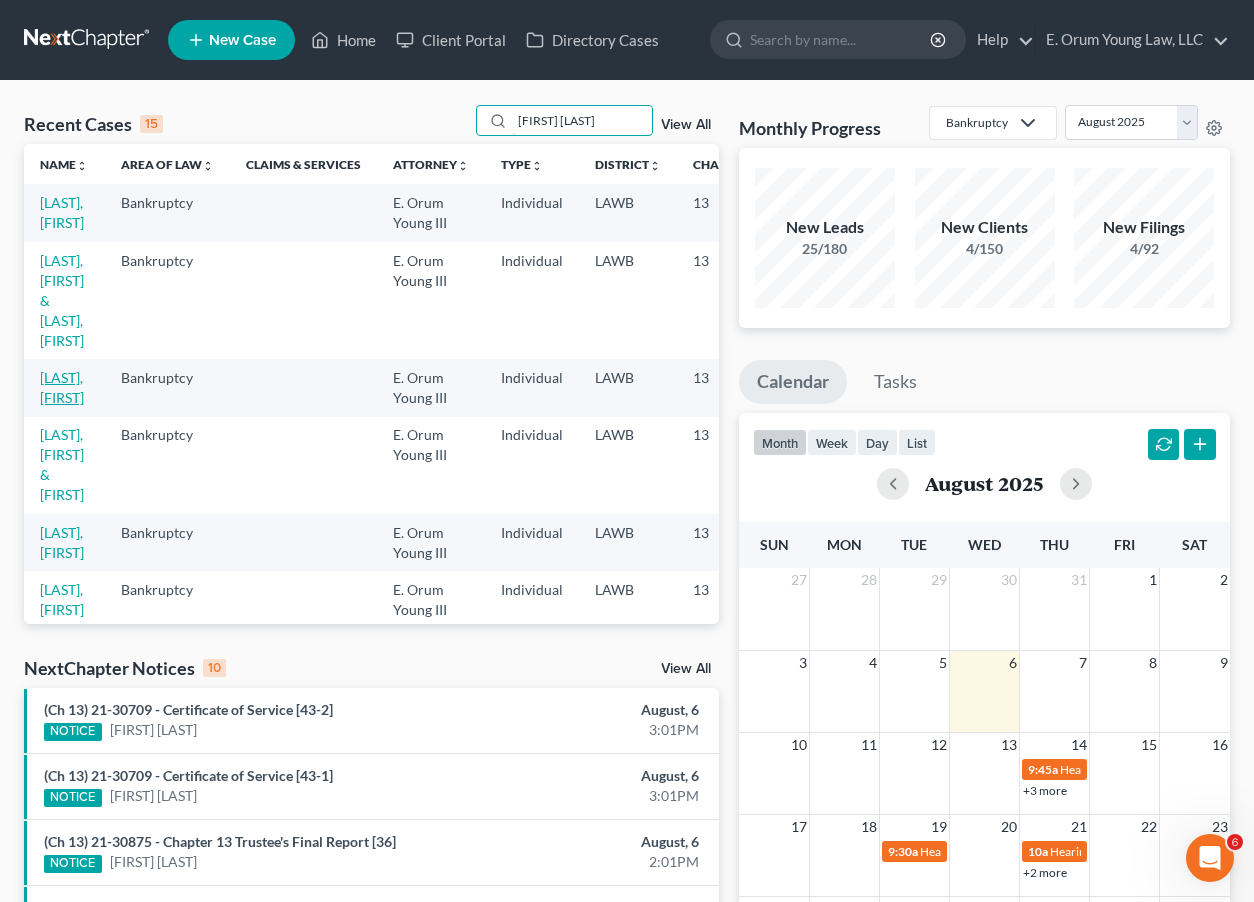 type on "[FIRST] [LAST]" 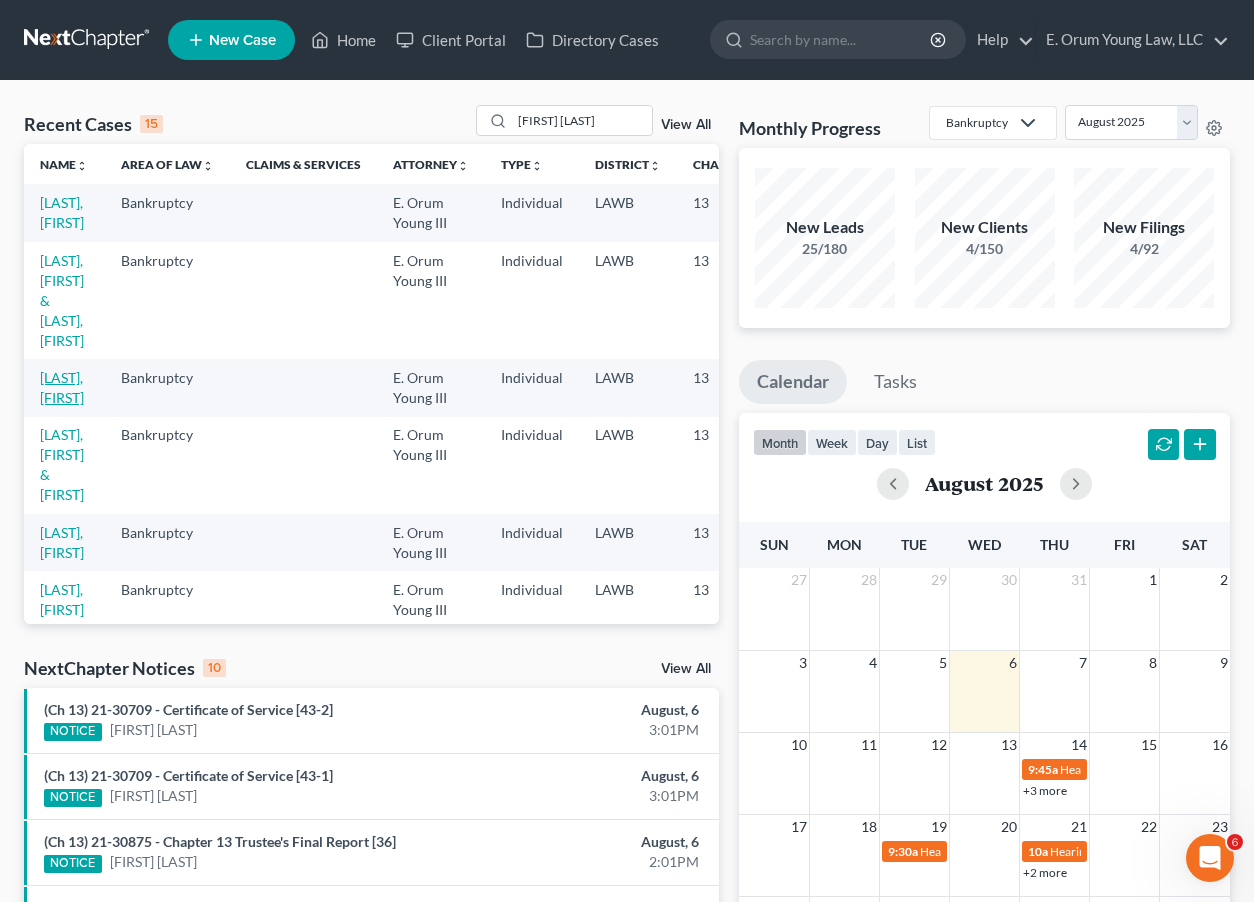 click on "[LAST], [FIRST]" at bounding box center (62, 387) 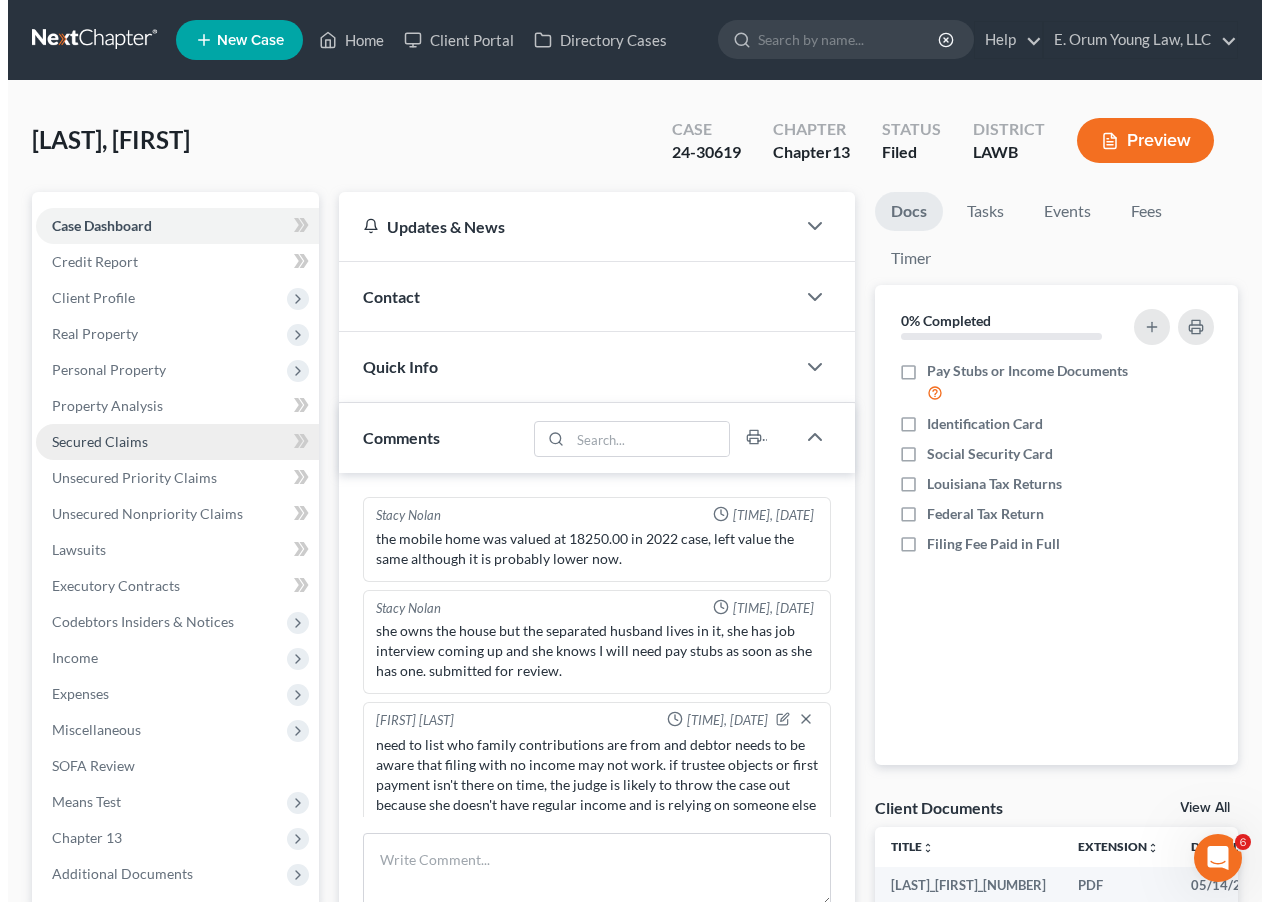 scroll, scrollTop: 244, scrollLeft: 0, axis: vertical 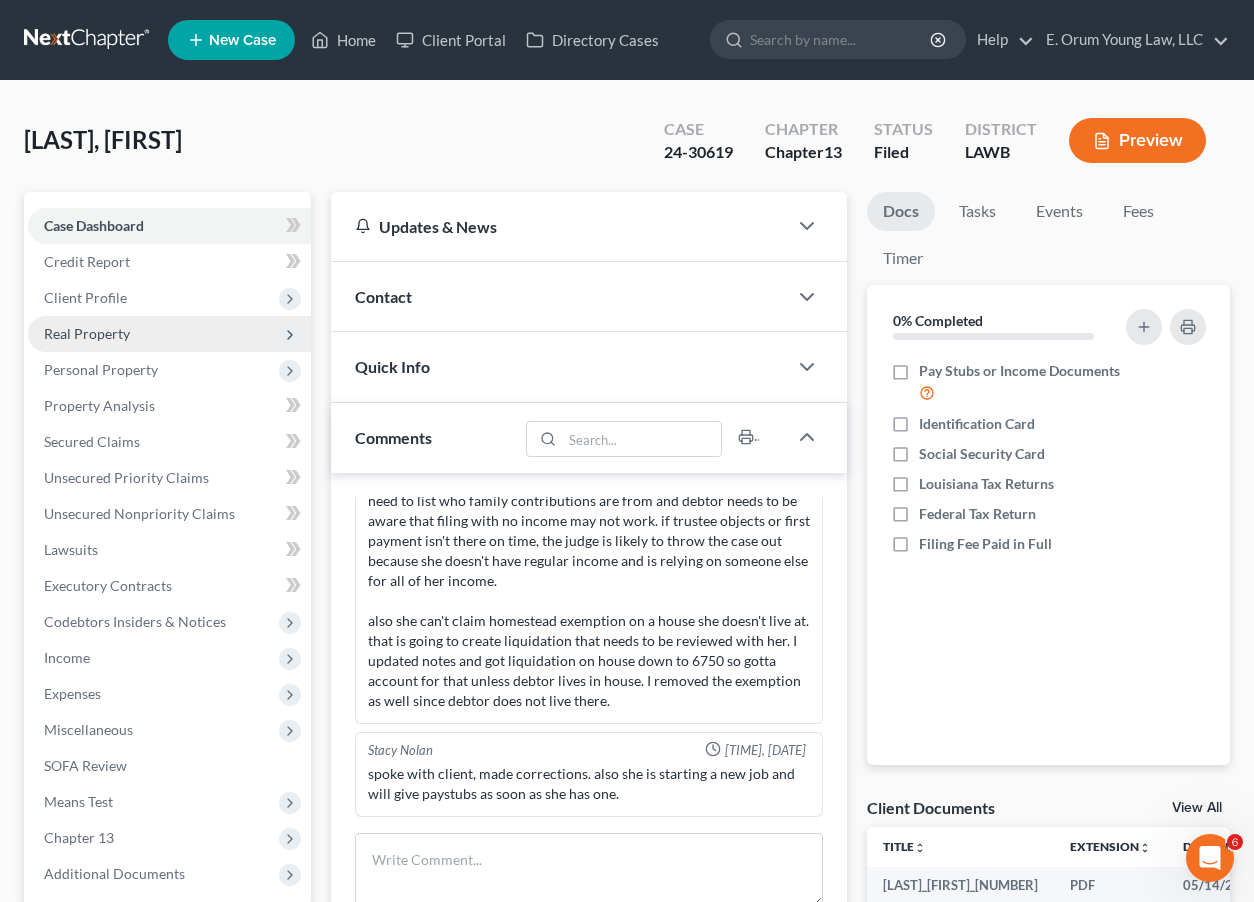 click on "Real Property" at bounding box center (87, 333) 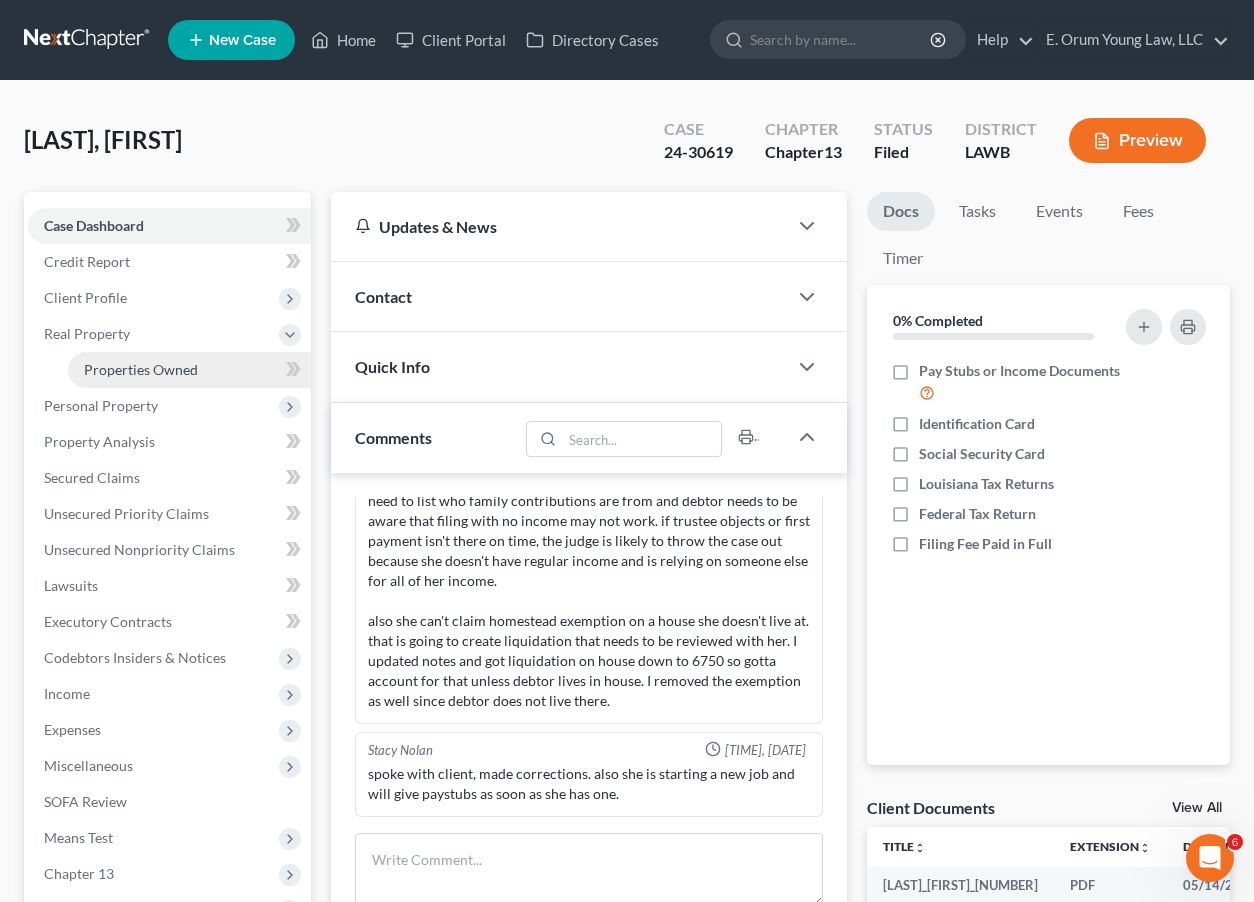 click on "Properties Owned" at bounding box center (189, 370) 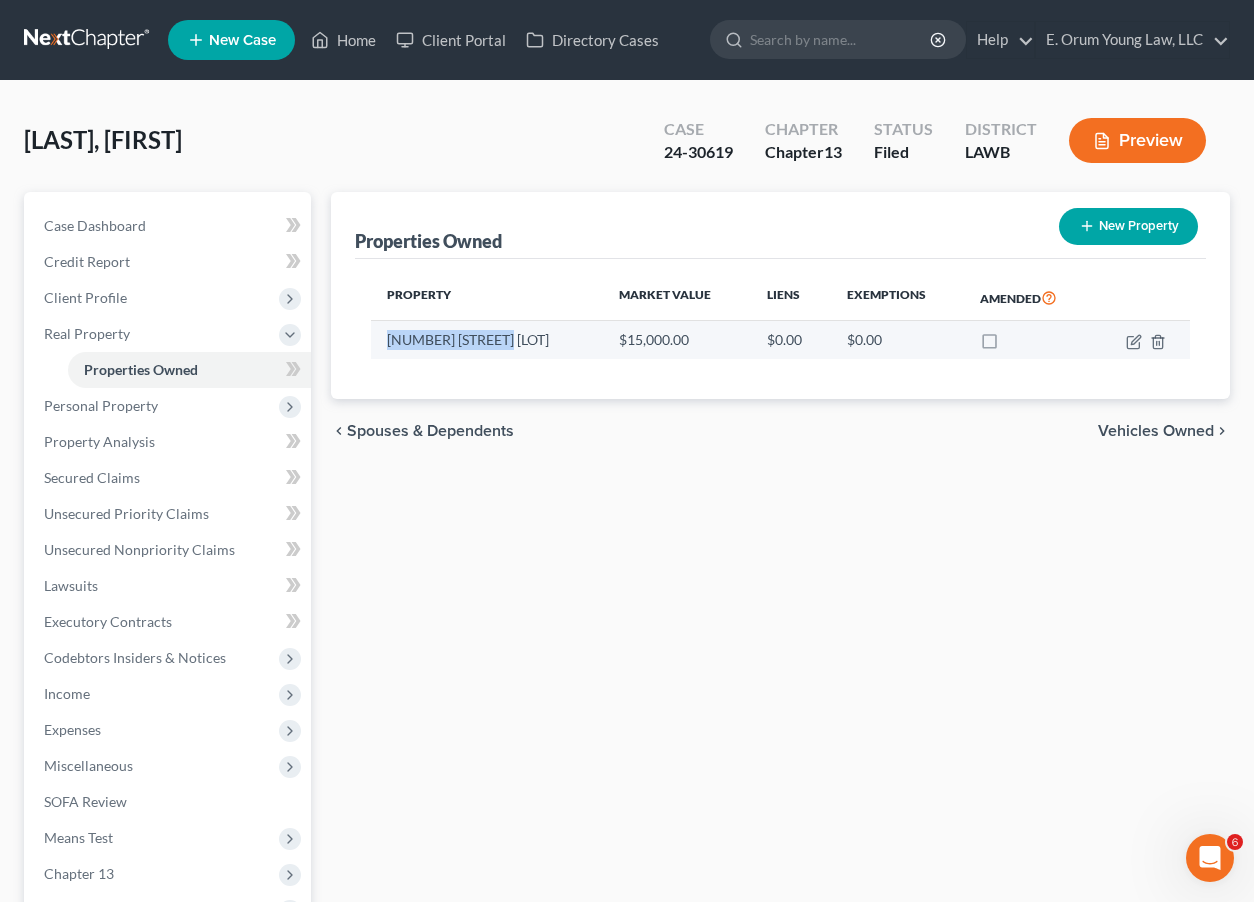 drag, startPoint x: 385, startPoint y: 345, endPoint x: 524, endPoint y: 346, distance: 139.0036 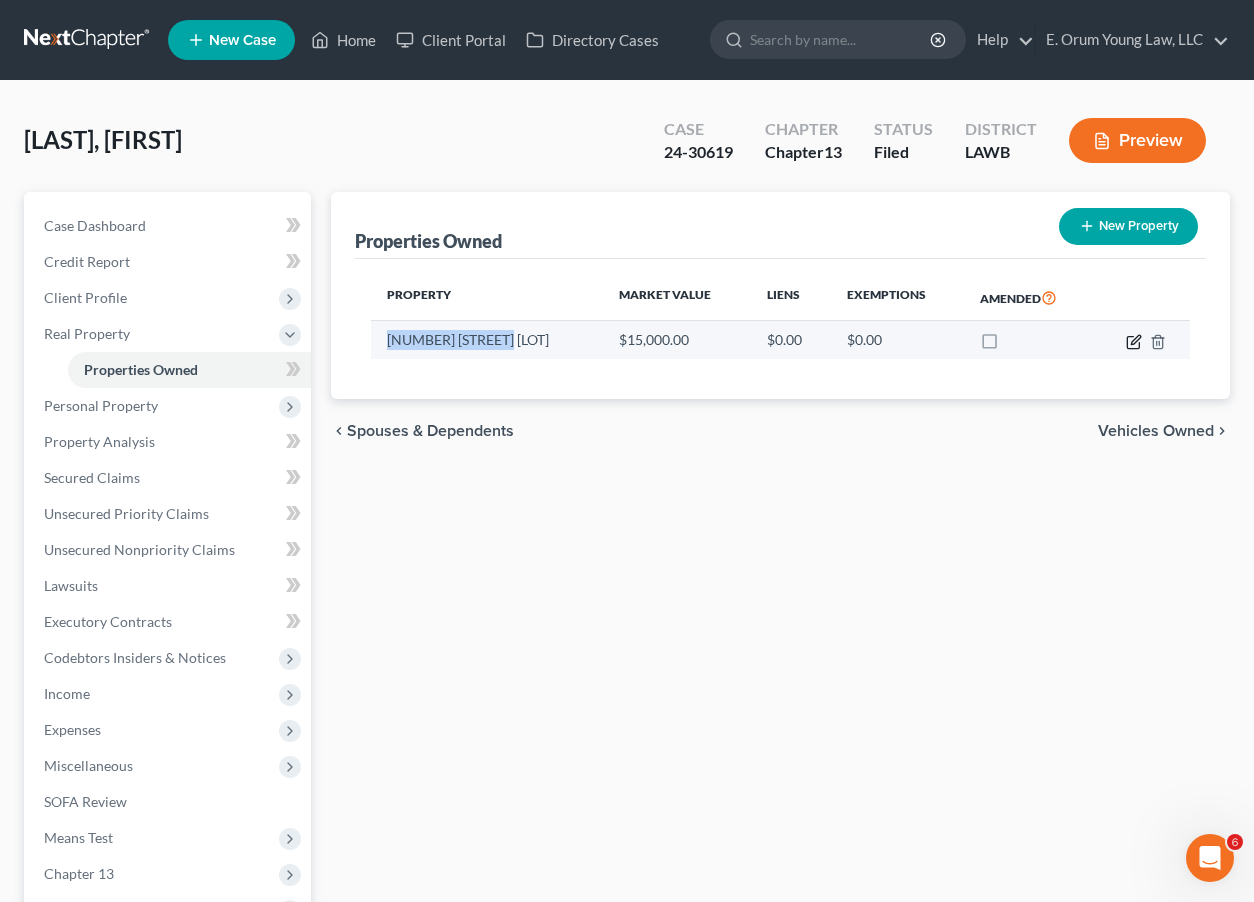 click 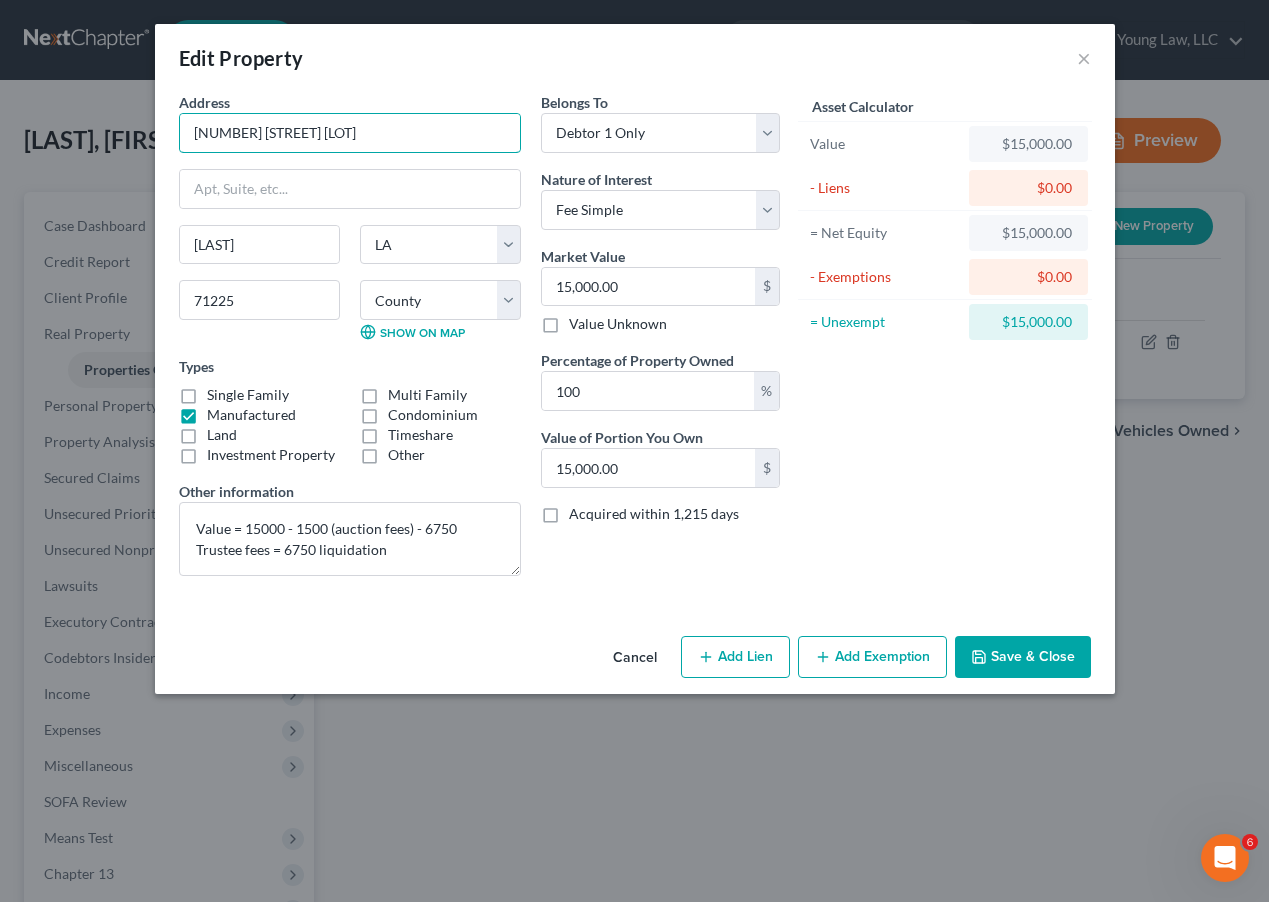 drag, startPoint x: 331, startPoint y: 131, endPoint x: 165, endPoint y: 129, distance: 166.01205 